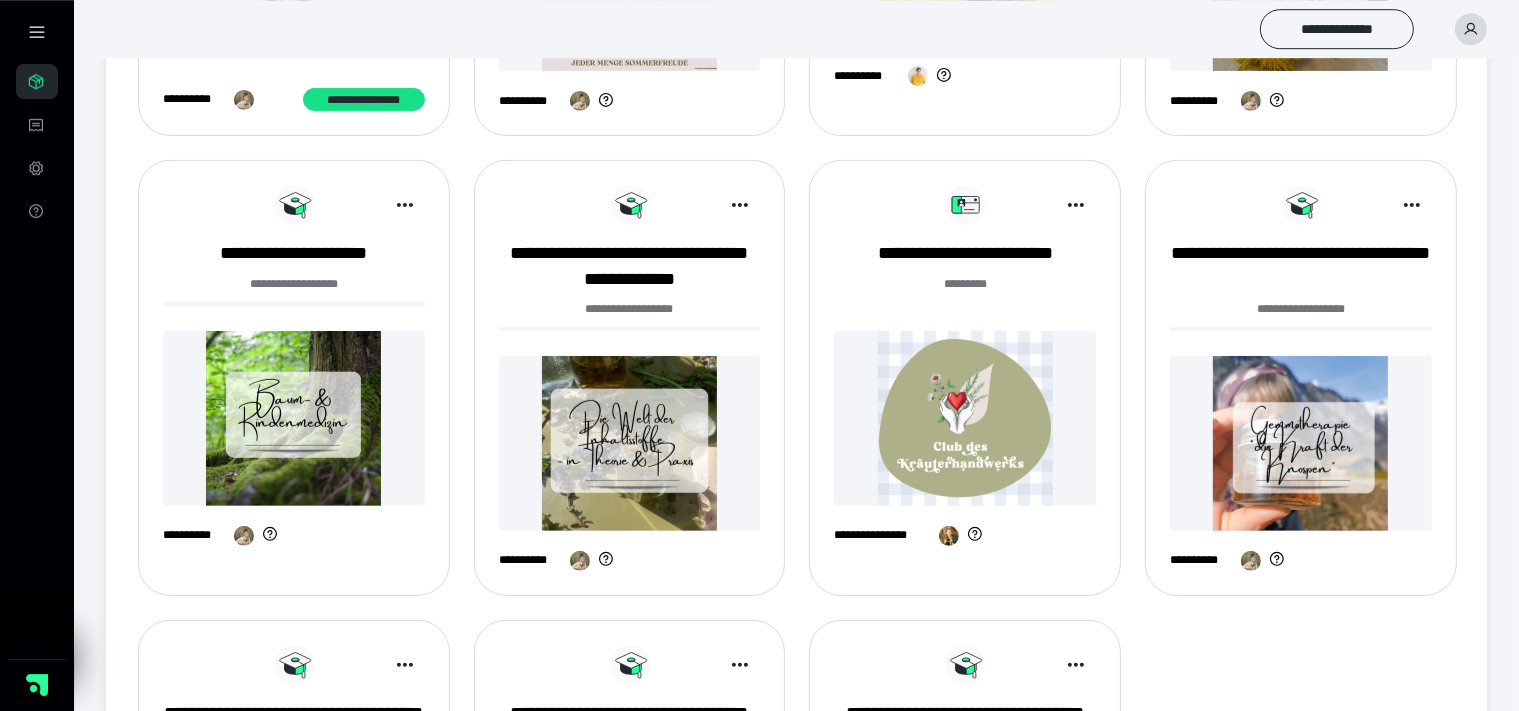 scroll, scrollTop: 633, scrollLeft: 0, axis: vertical 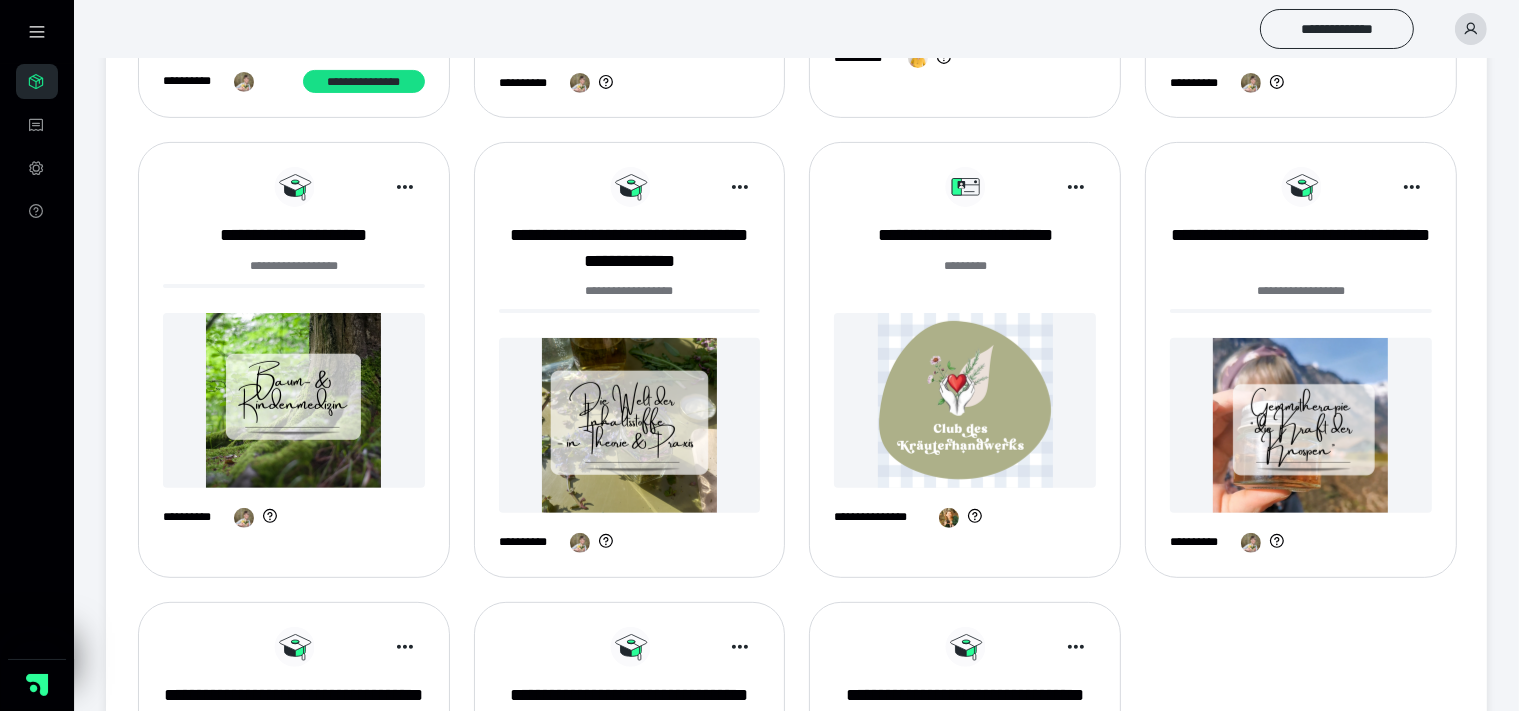 click at bounding box center [965, 400] 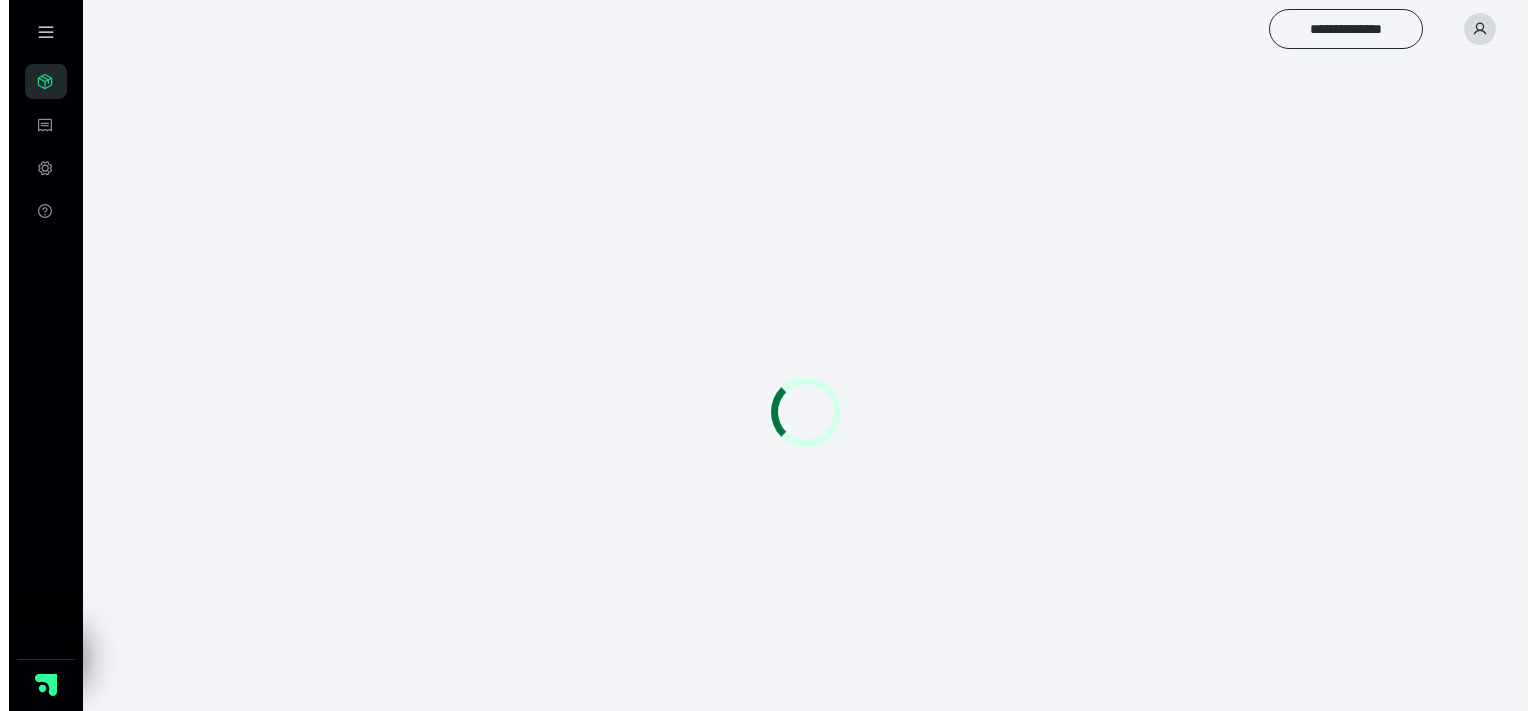 scroll, scrollTop: 0, scrollLeft: 0, axis: both 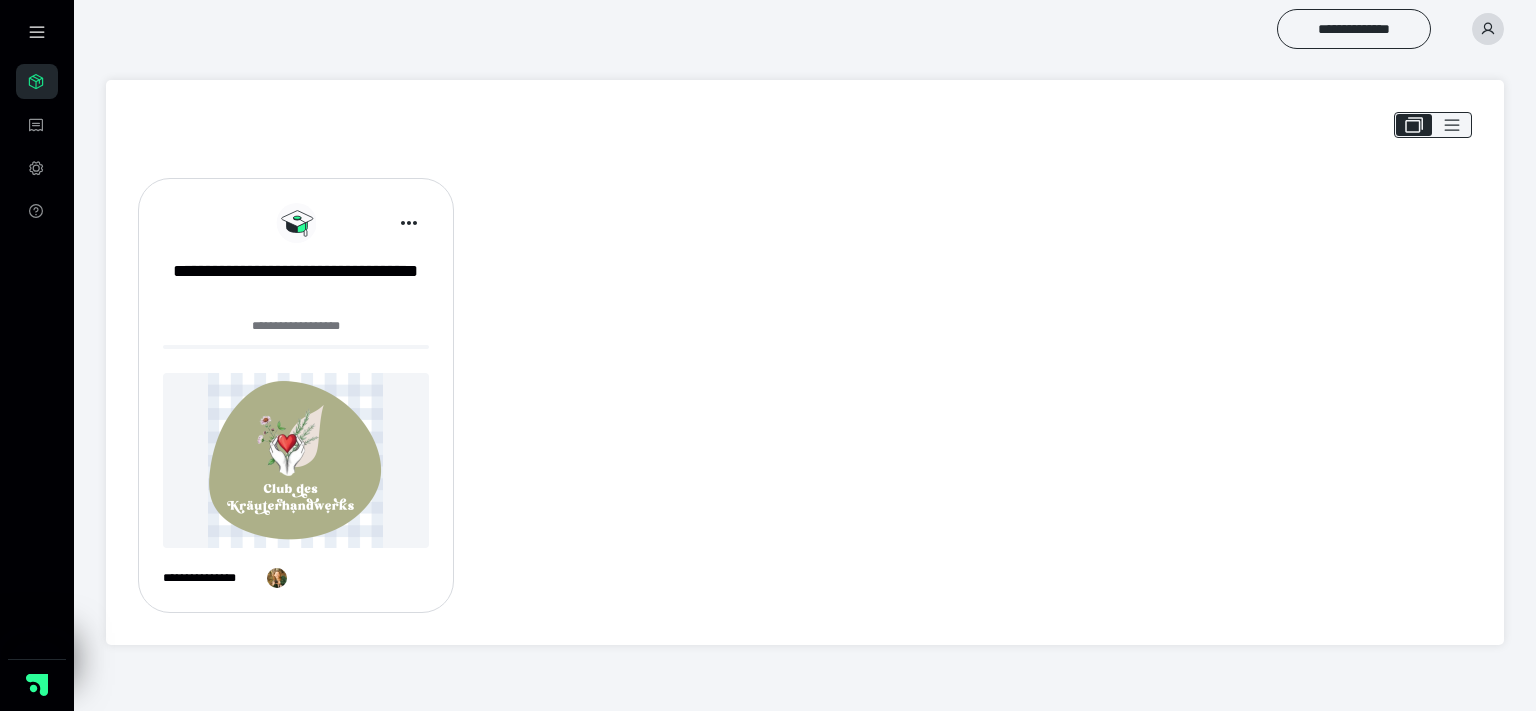click at bounding box center (296, 460) 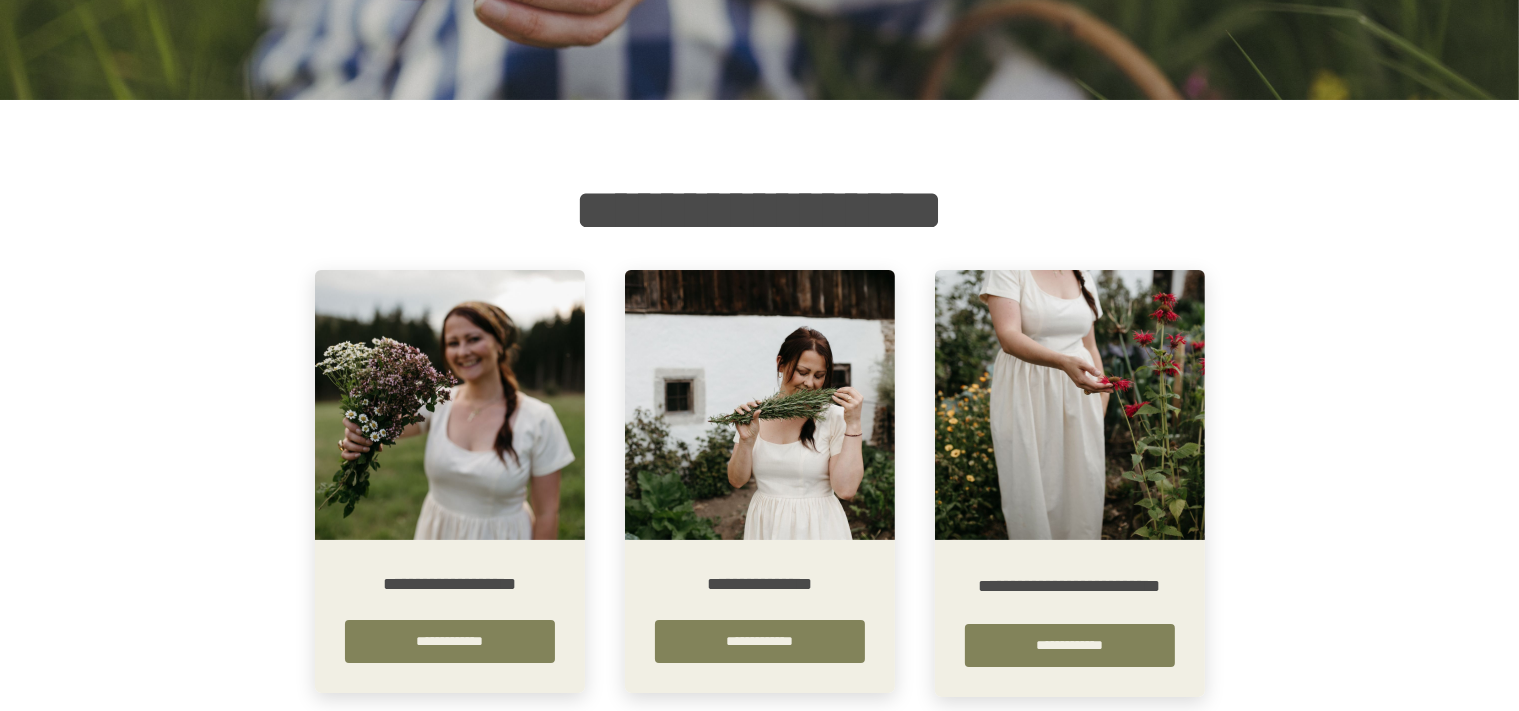 scroll, scrollTop: 422, scrollLeft: 0, axis: vertical 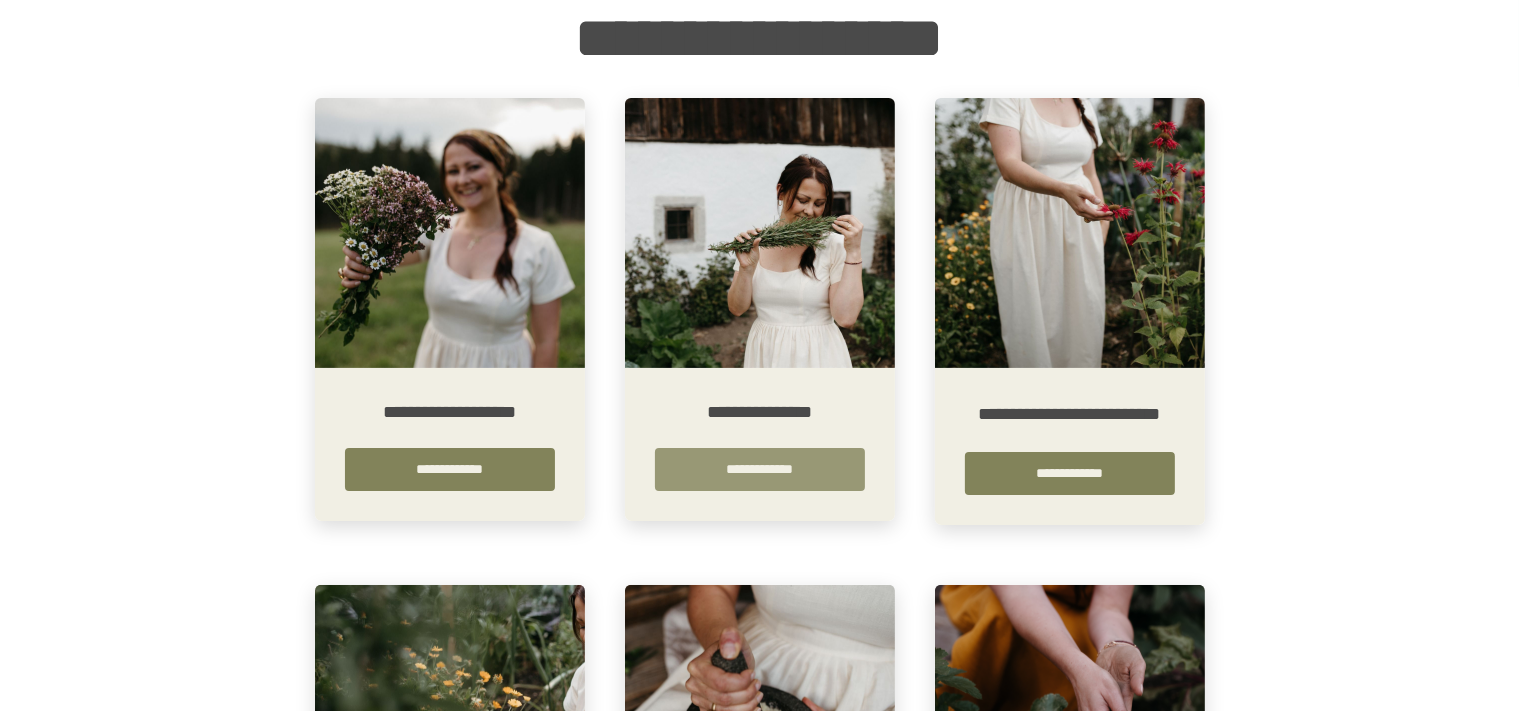 click on "**********" at bounding box center [760, 469] 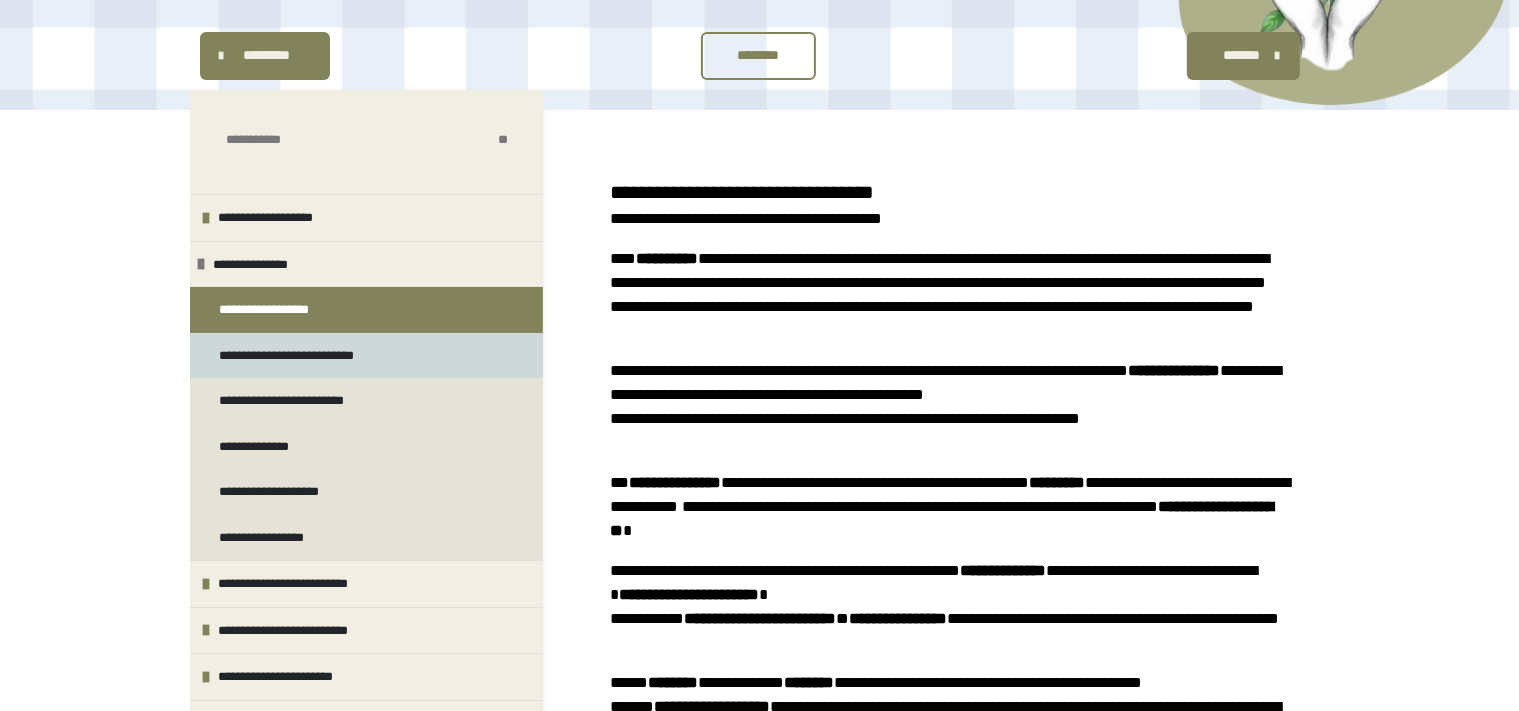scroll, scrollTop: 211, scrollLeft: 0, axis: vertical 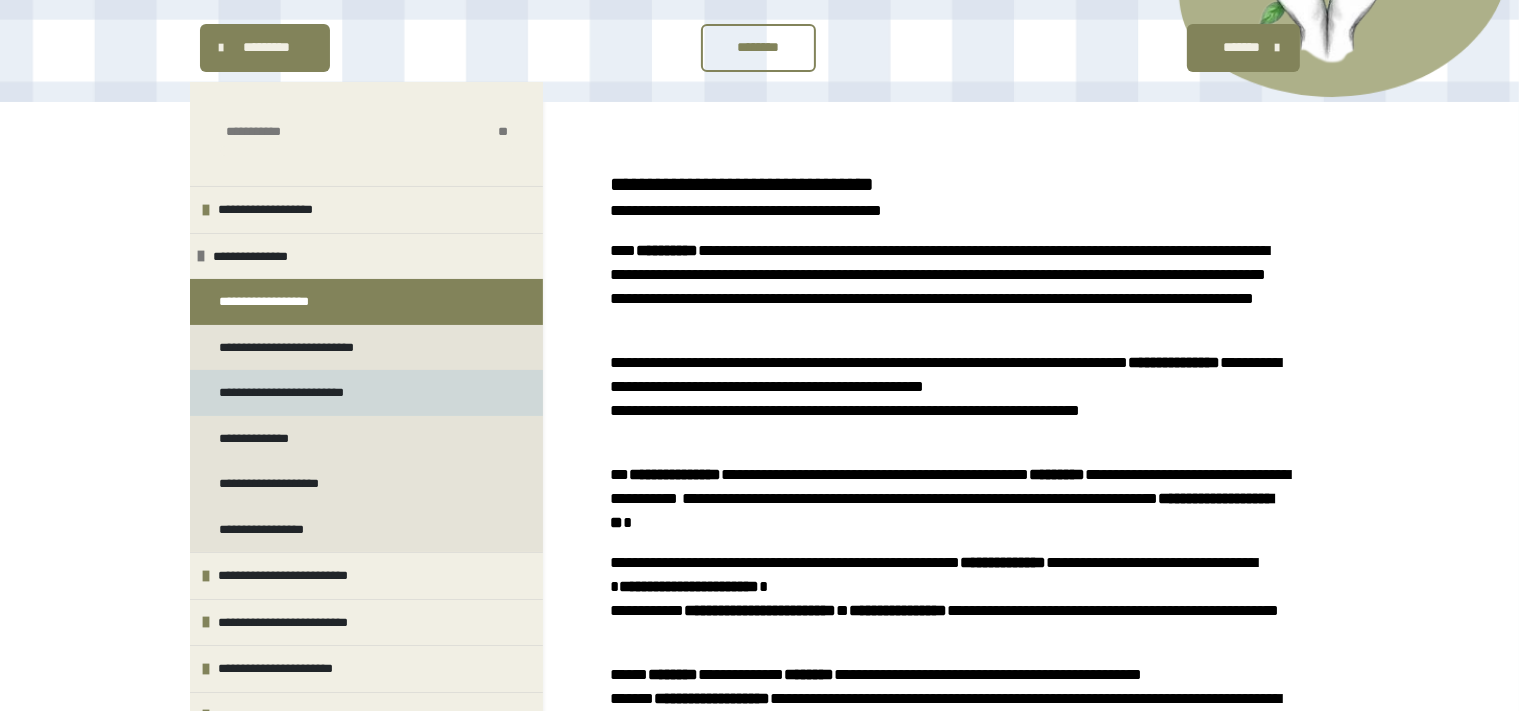 click on "**********" at bounding box center [307, 393] 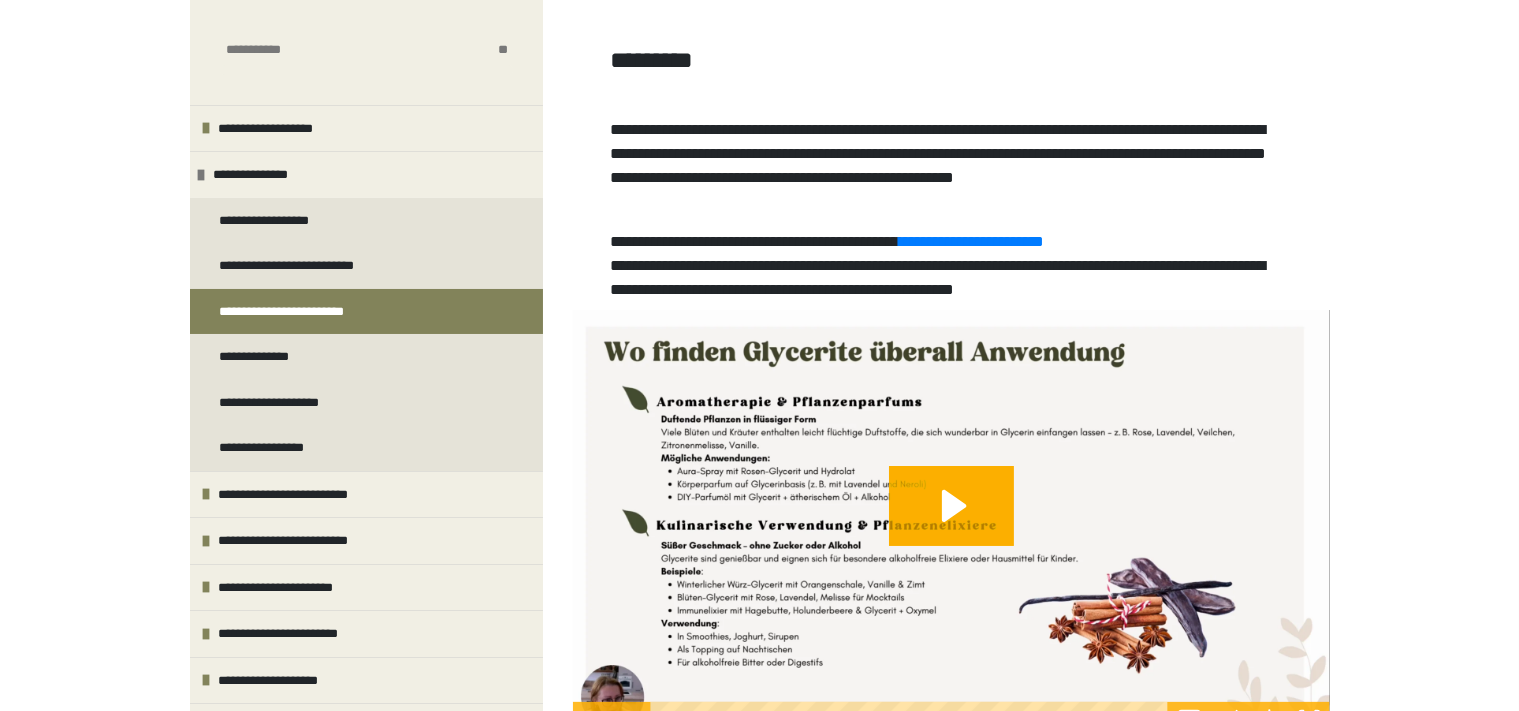 scroll, scrollTop: 422, scrollLeft: 0, axis: vertical 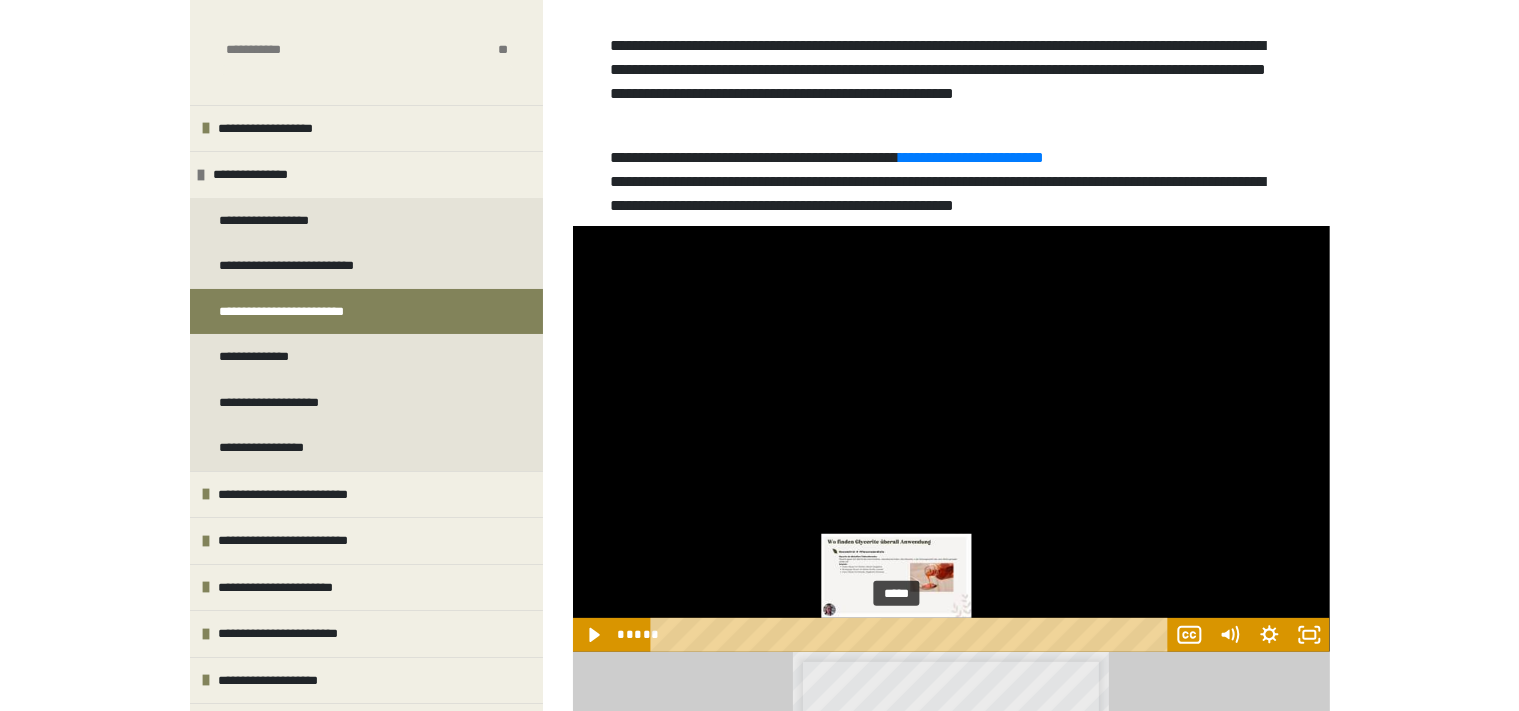 click on "*****" at bounding box center [912, 635] 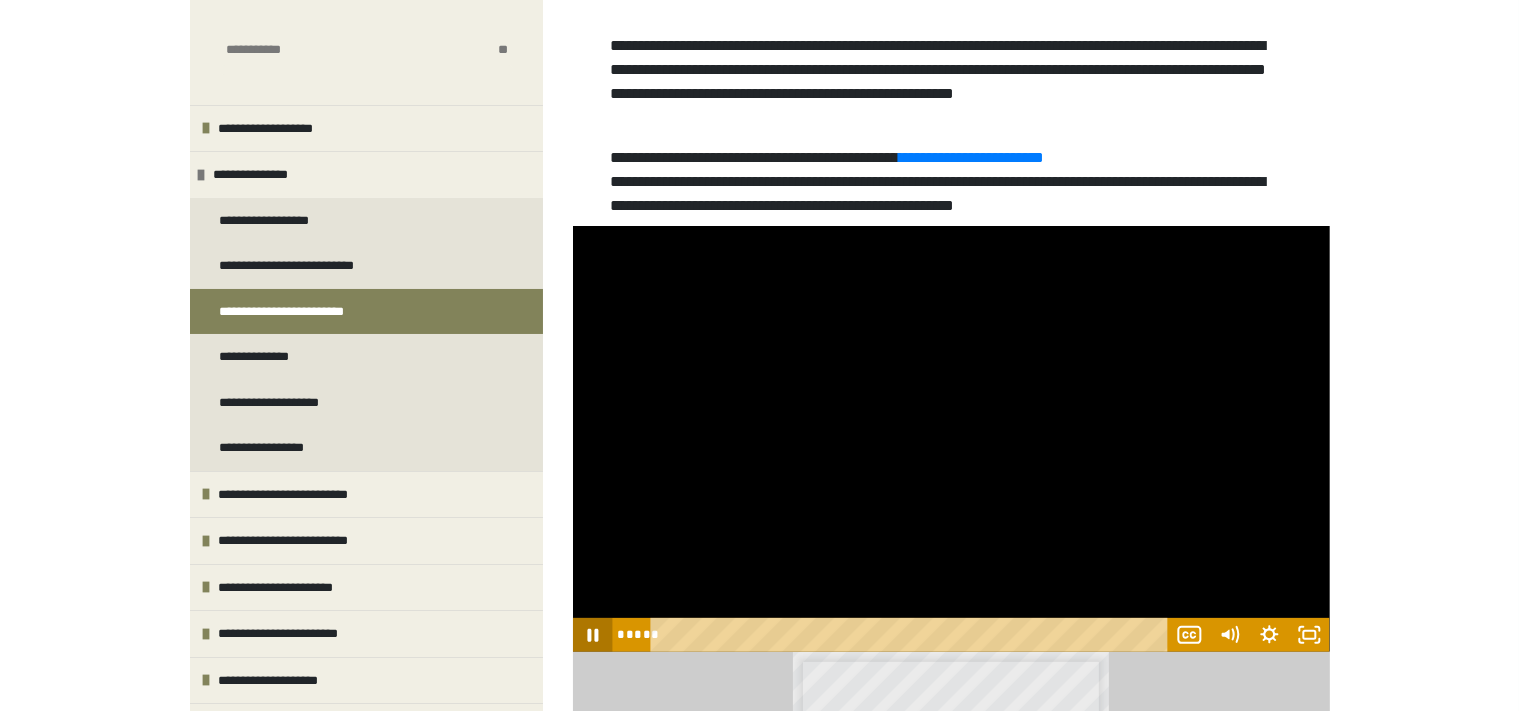 click 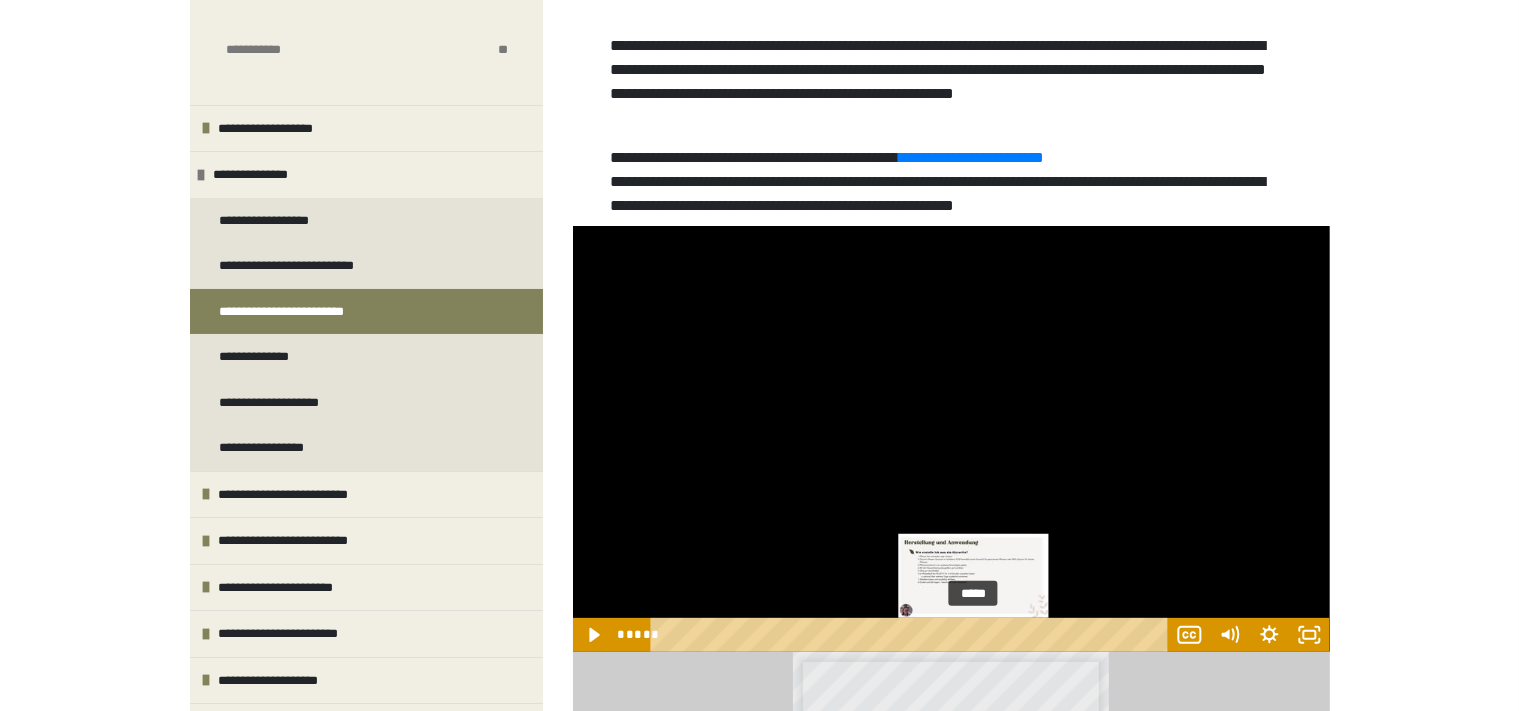 drag, startPoint x: 897, startPoint y: 634, endPoint x: 978, endPoint y: 637, distance: 81.055534 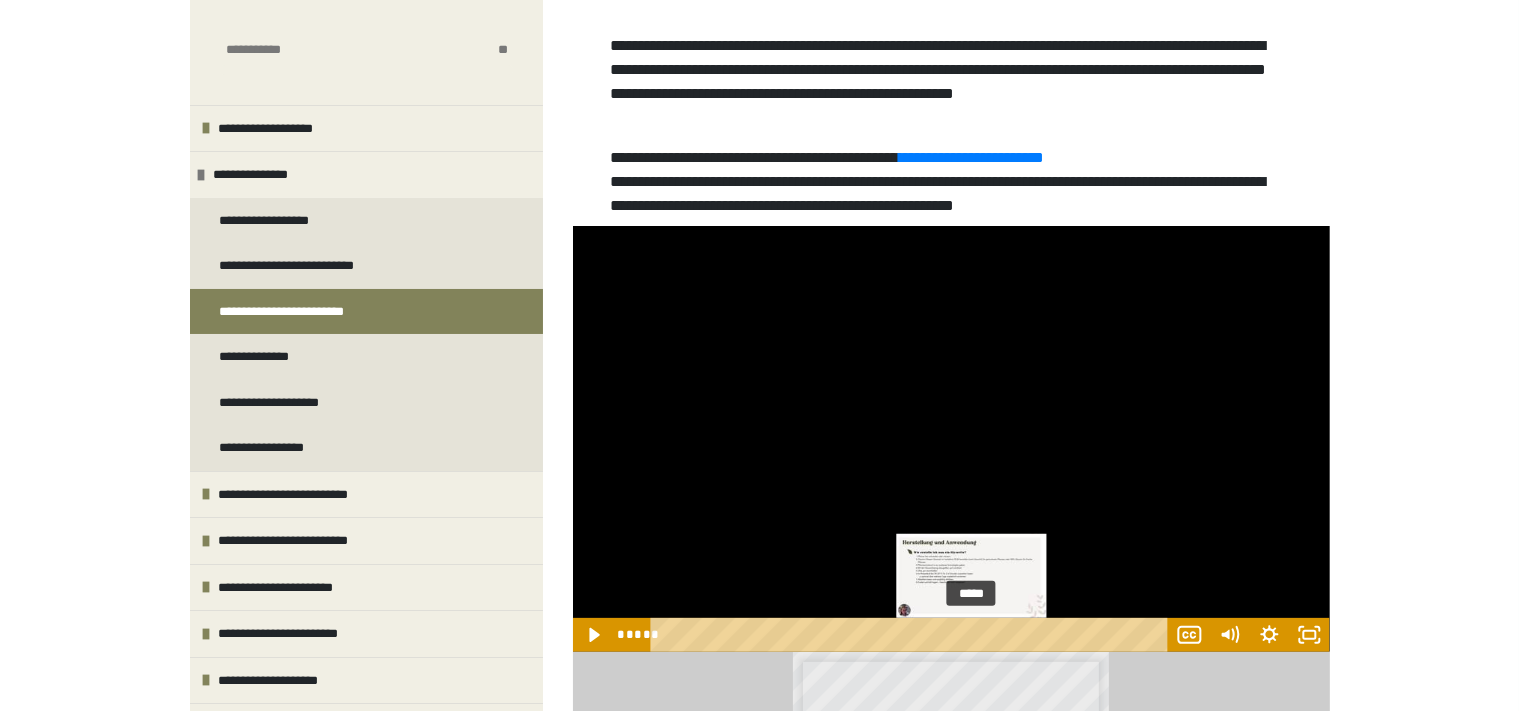 click at bounding box center (971, 634) 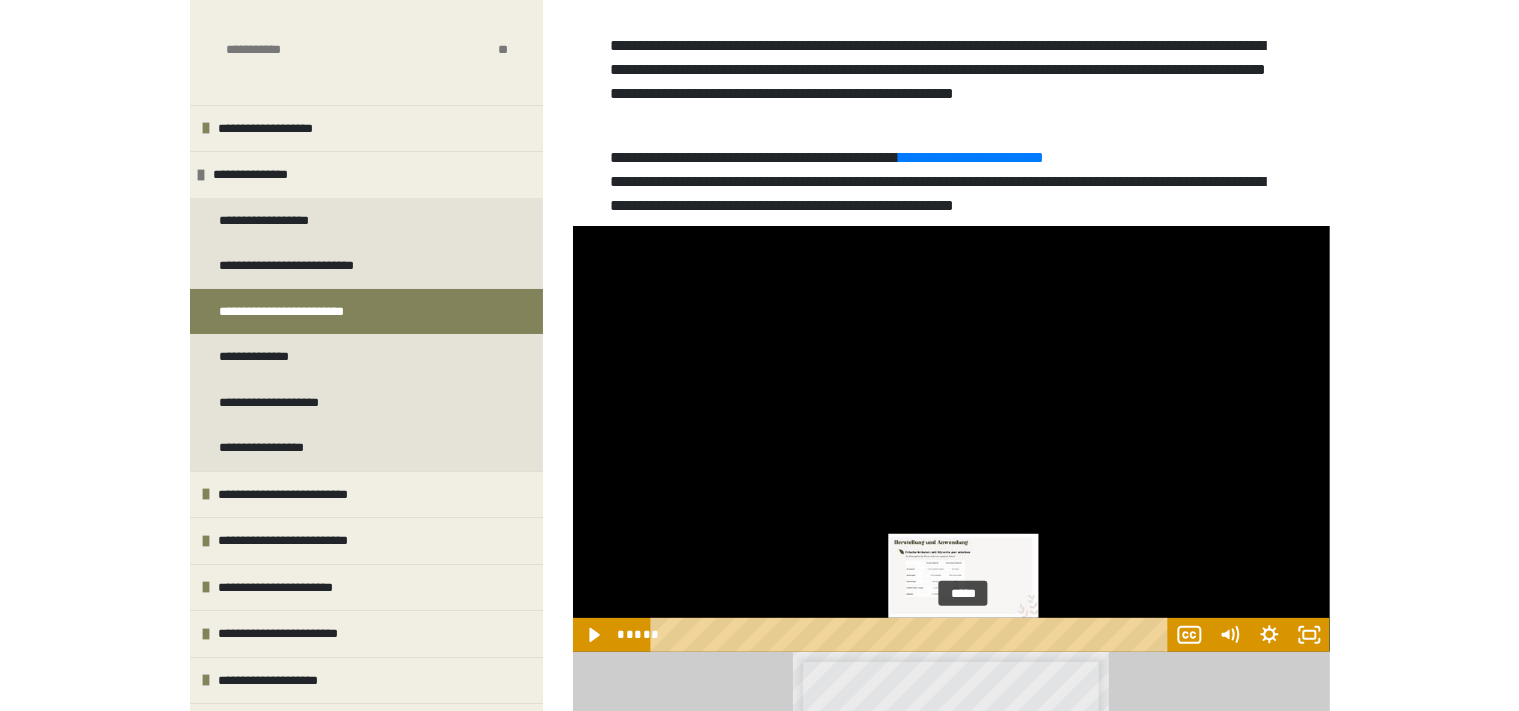 click on "*****" at bounding box center [912, 635] 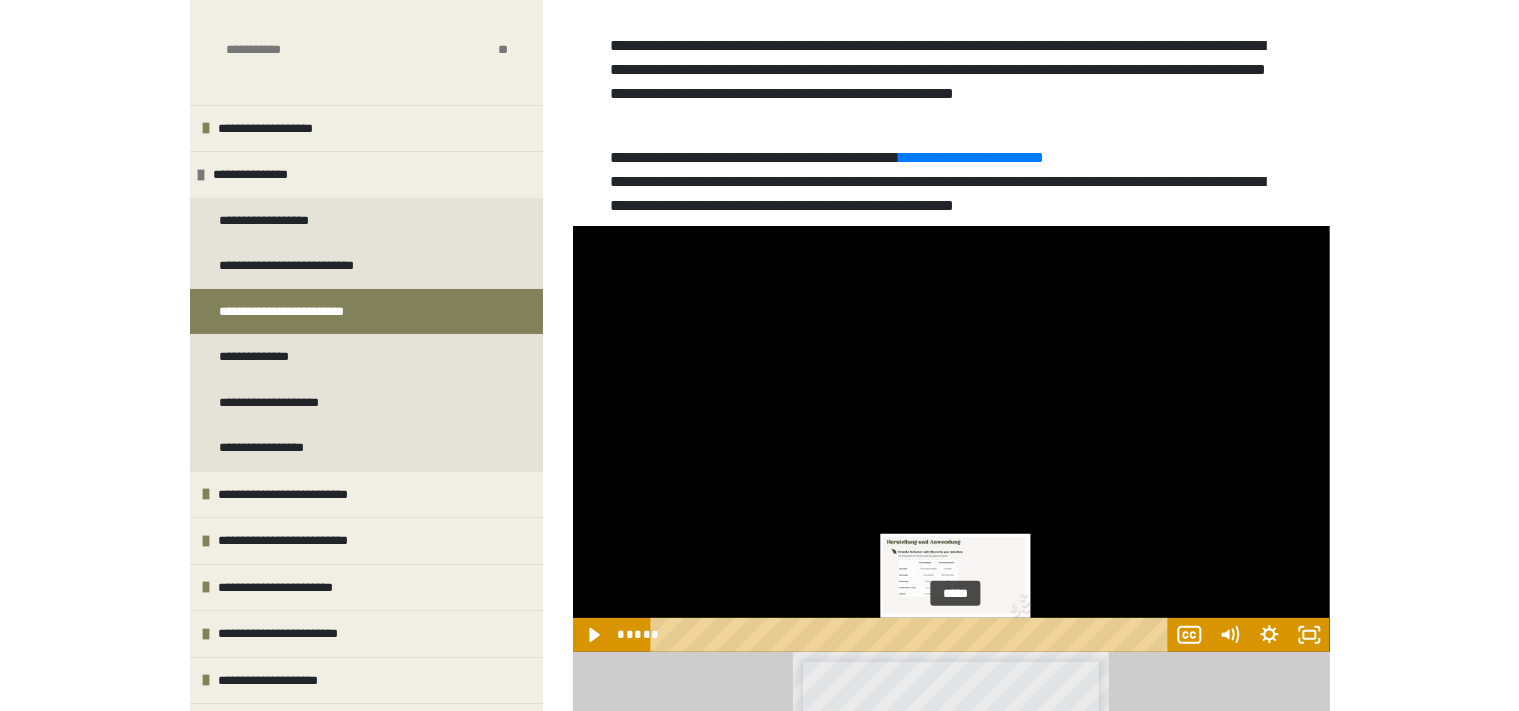 click on "*****" at bounding box center [912, 635] 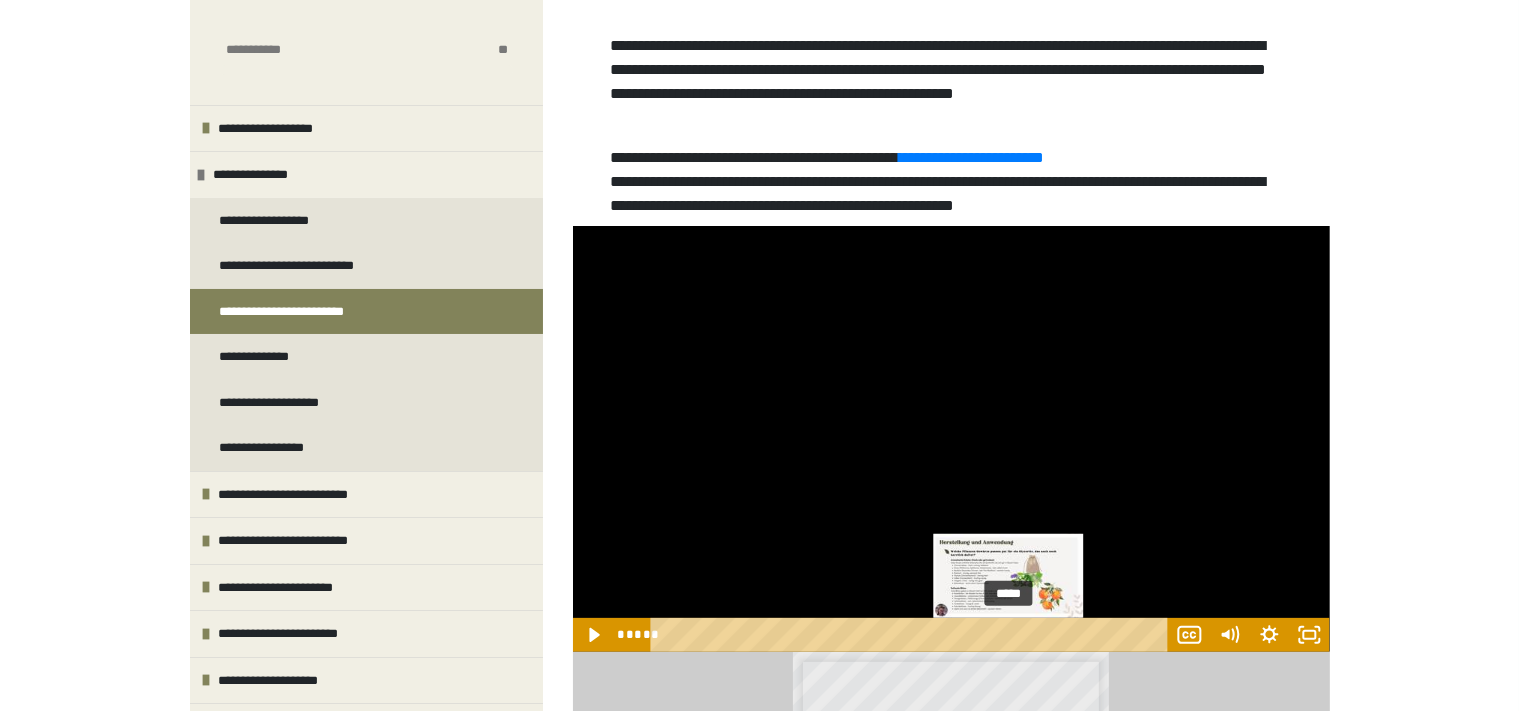 drag, startPoint x: 954, startPoint y: 636, endPoint x: 1010, endPoint y: 637, distance: 56.008926 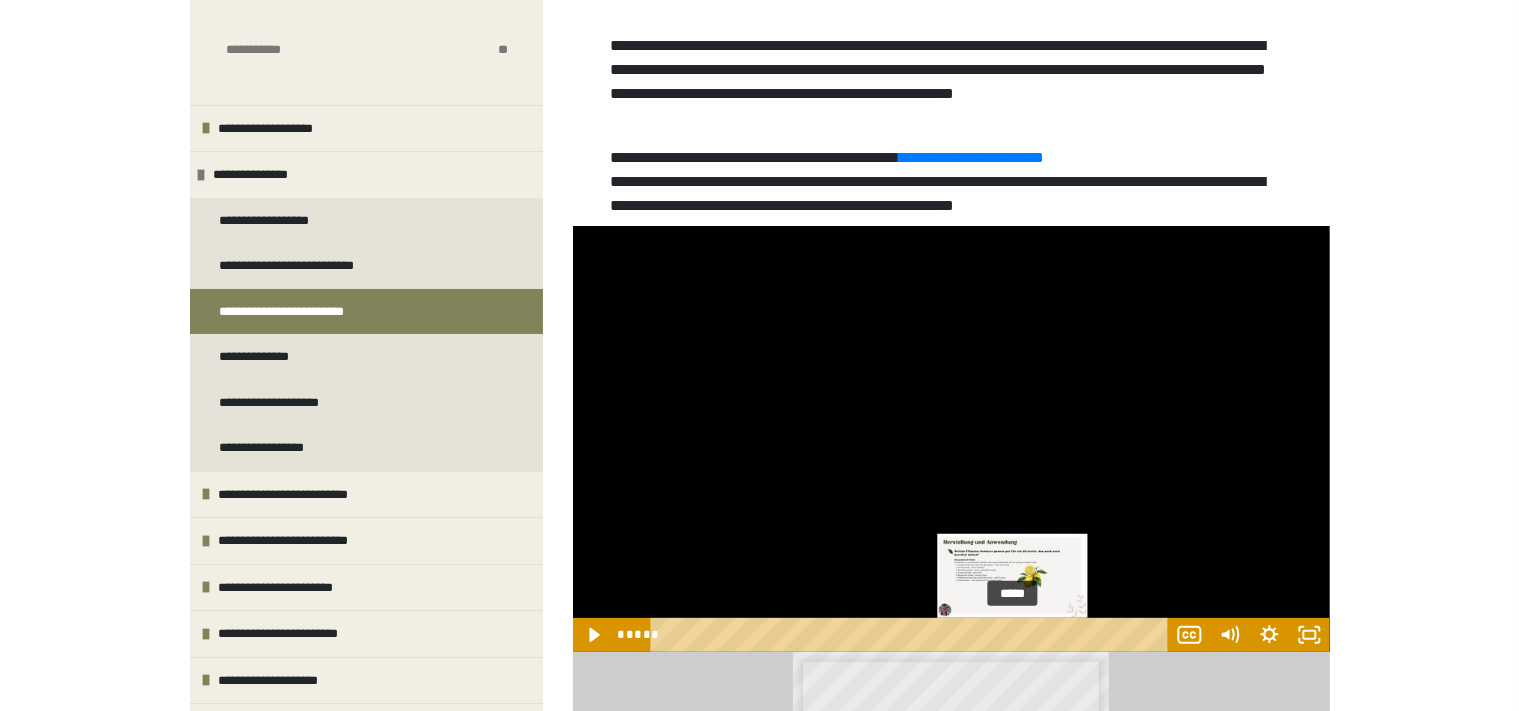 click at bounding box center [1012, 634] 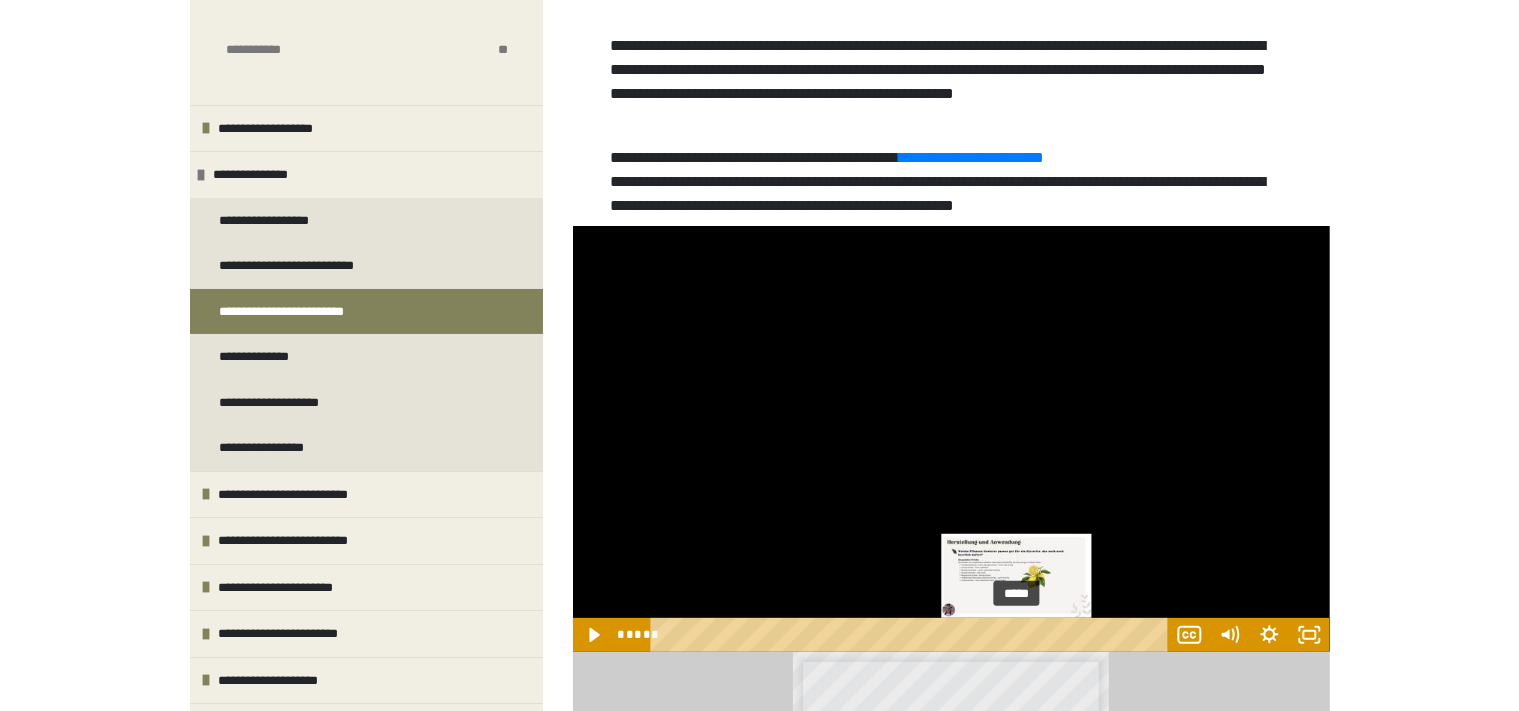 click at bounding box center (1016, 634) 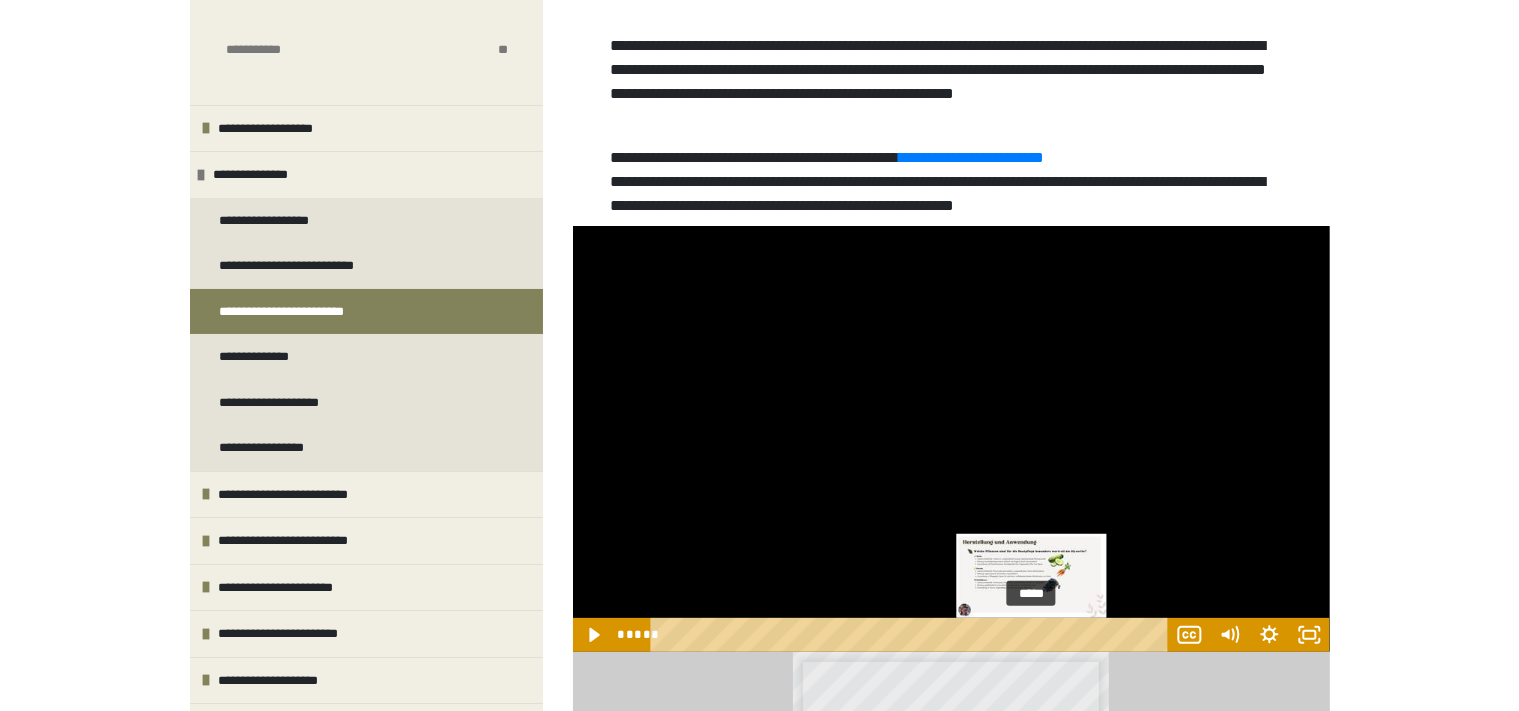 drag, startPoint x: 1017, startPoint y: 634, endPoint x: 1034, endPoint y: 638, distance: 17.464249 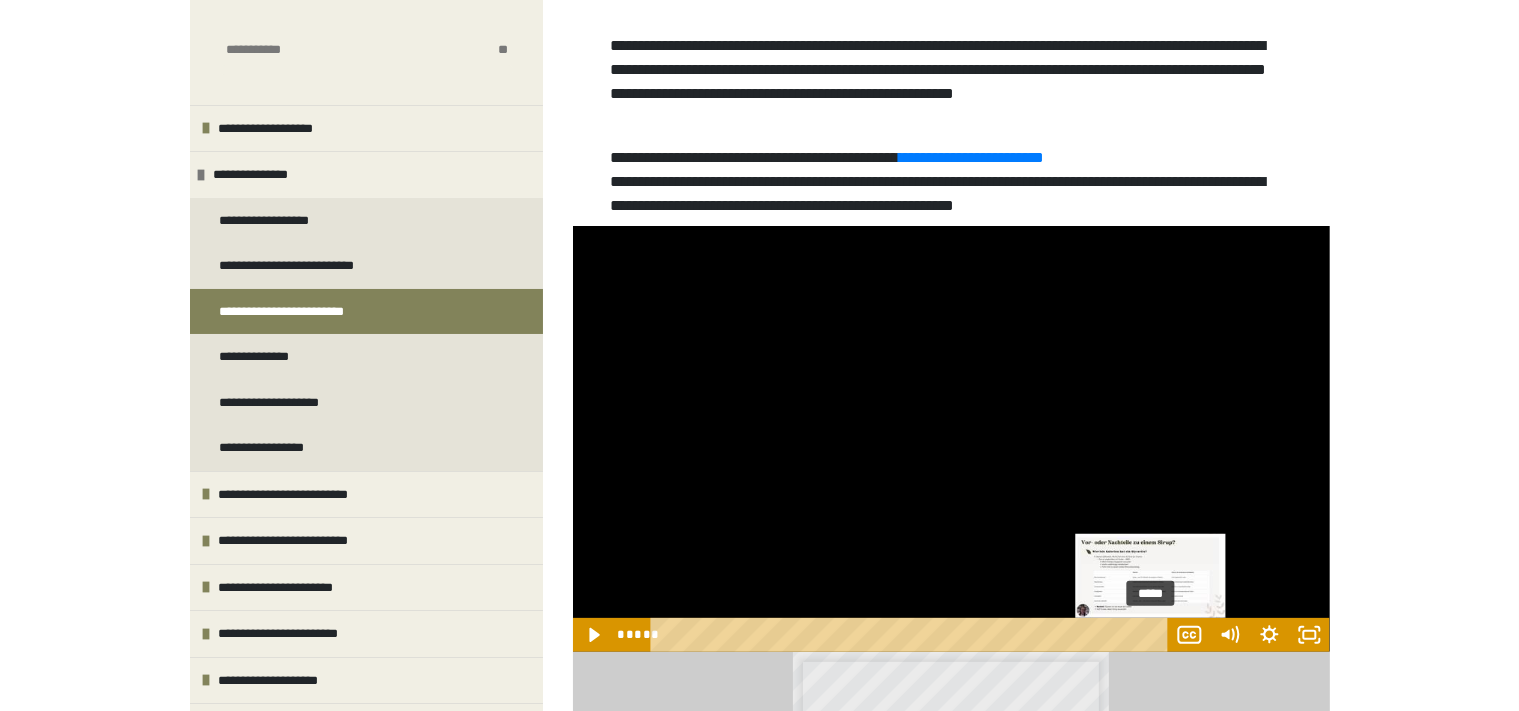 click on "*****" at bounding box center [912, 635] 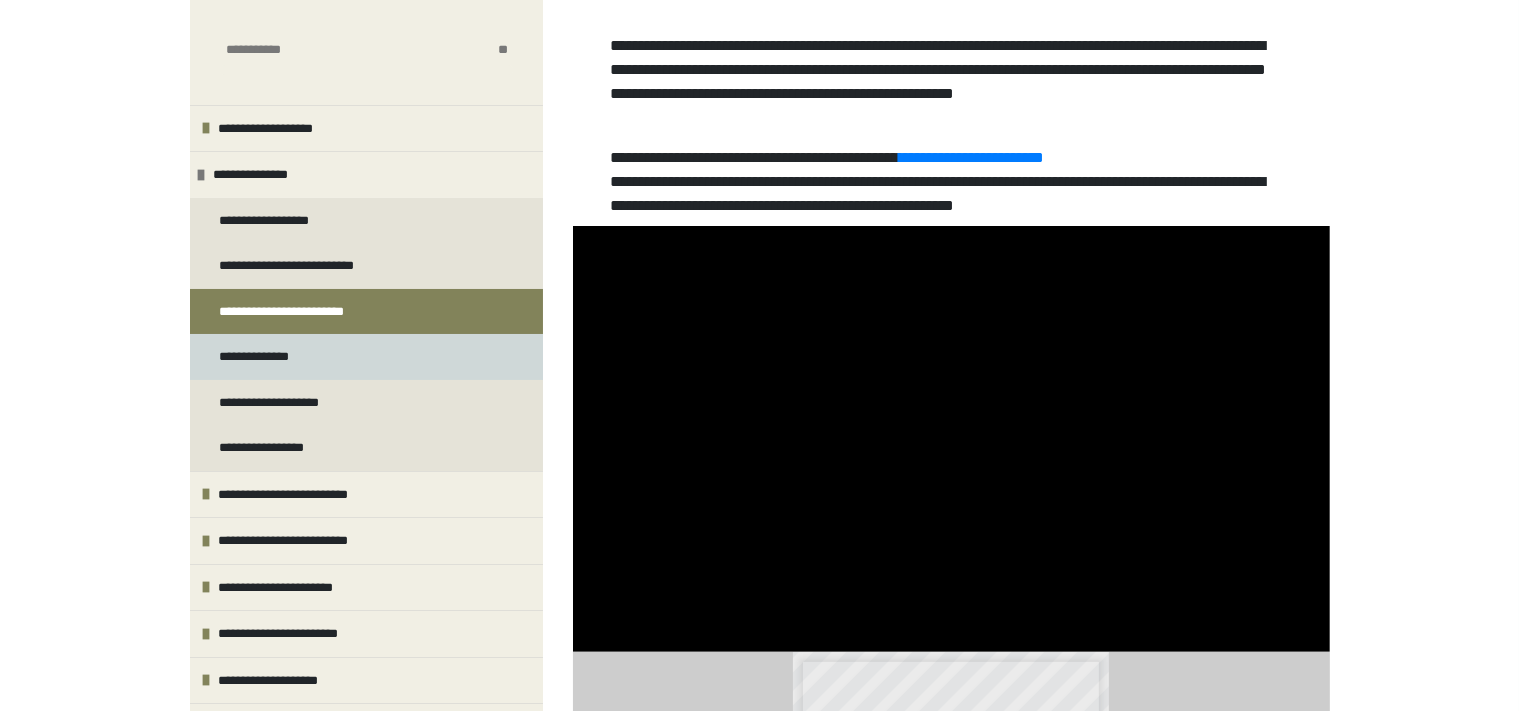 click on "**********" at bounding box center [268, 357] 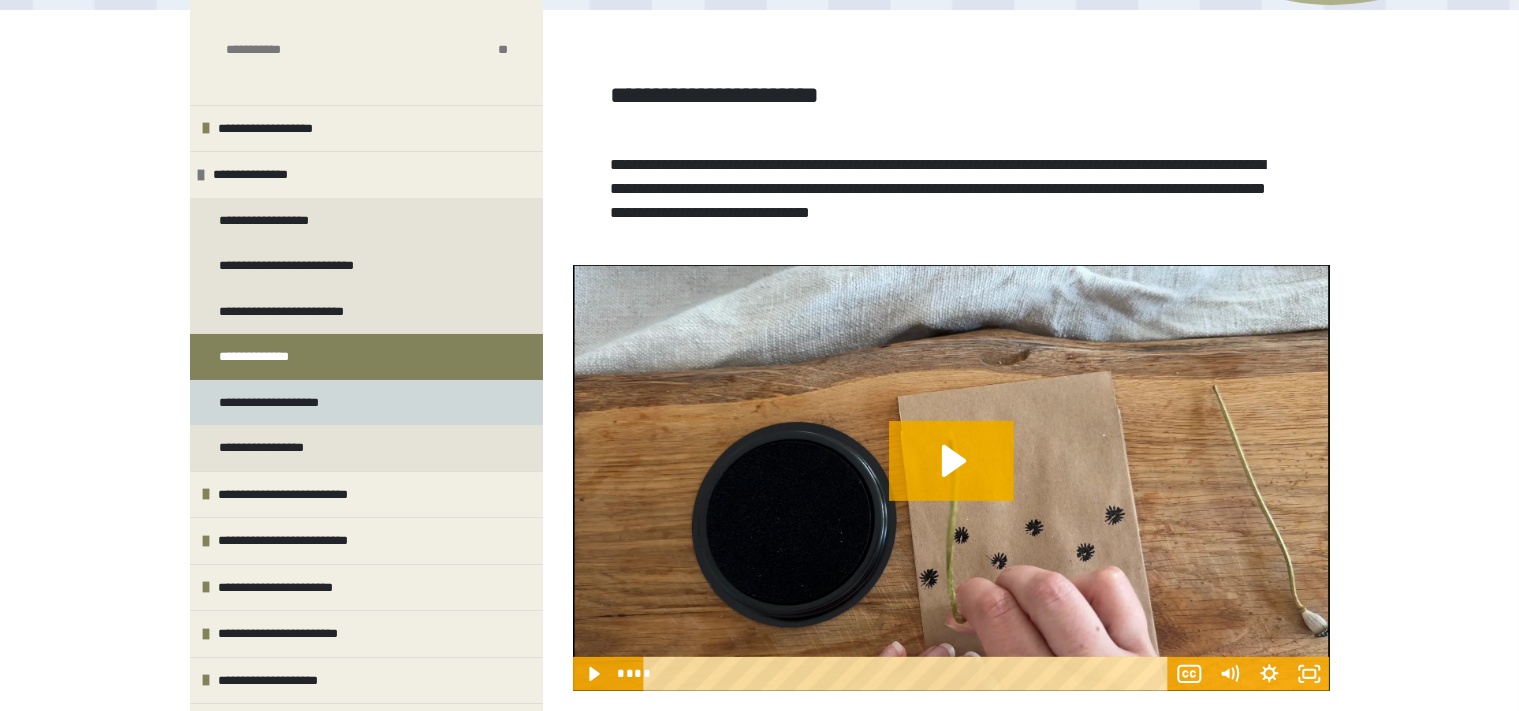 click on "**********" at bounding box center (288, 403) 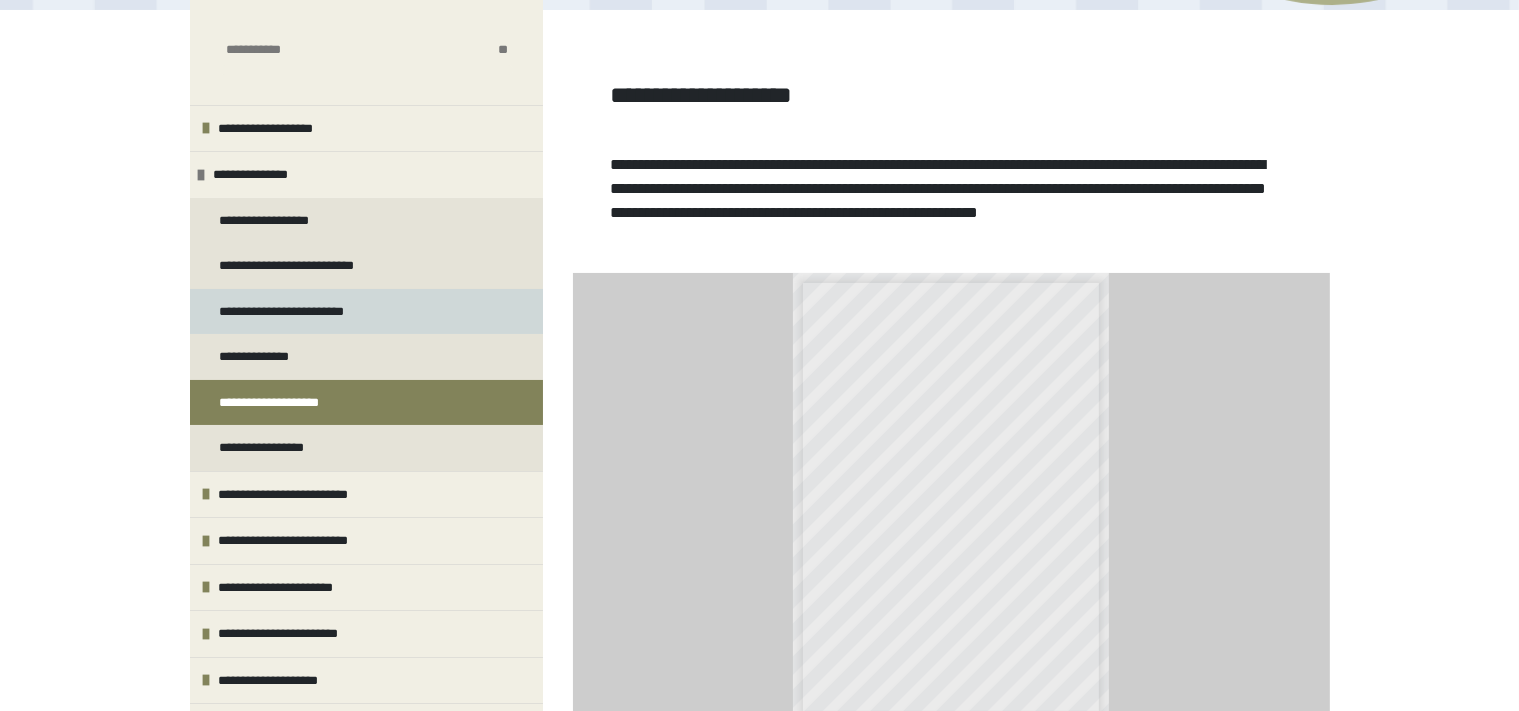 click on "**********" at bounding box center [307, 312] 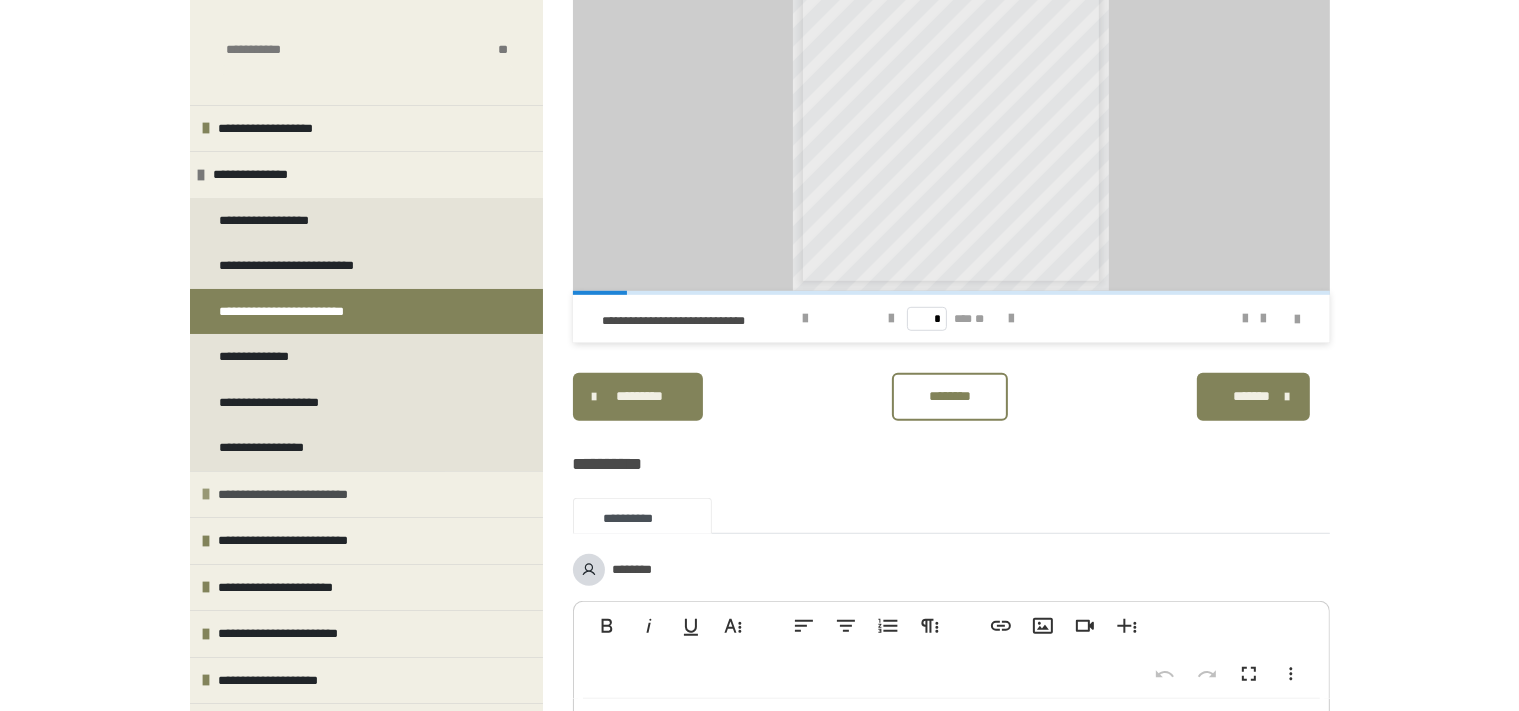 scroll, scrollTop: 1033, scrollLeft: 0, axis: vertical 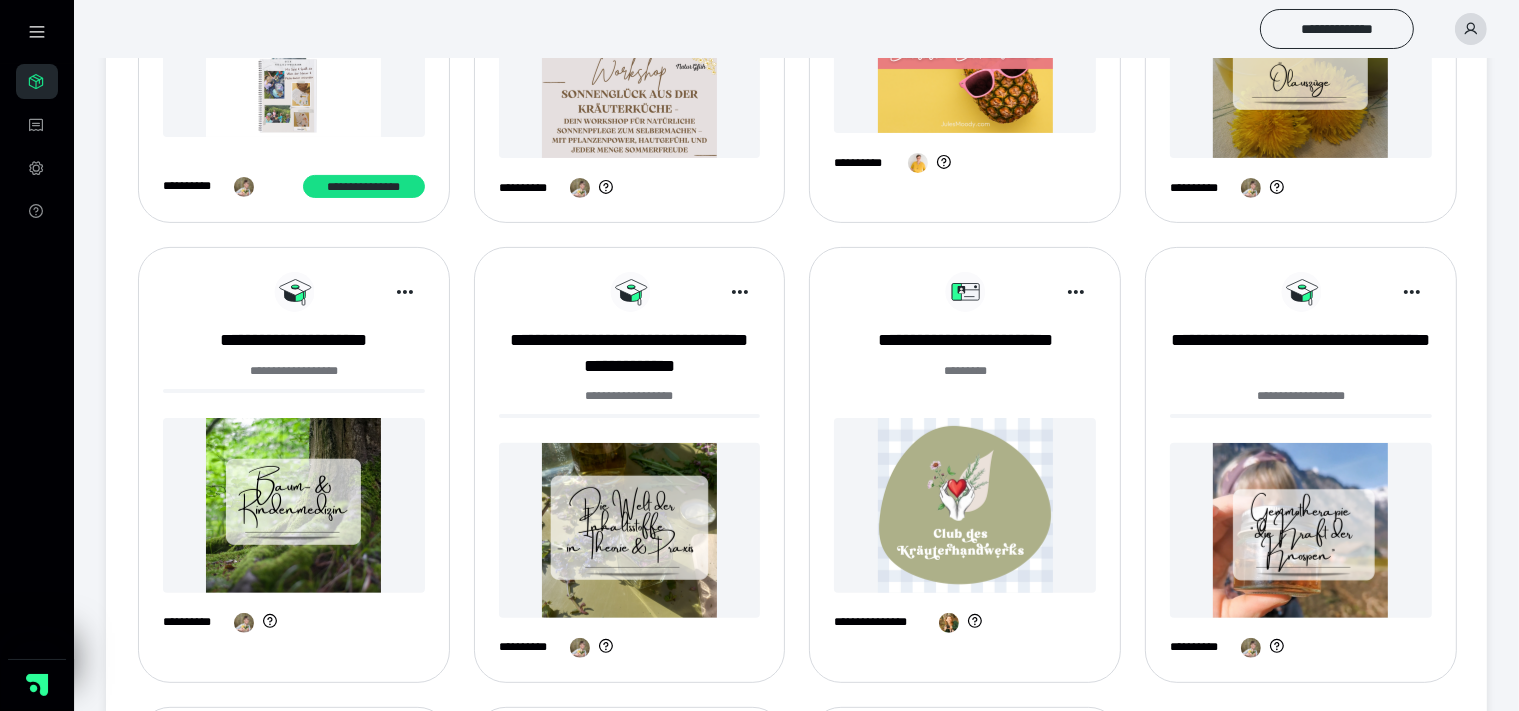 click at bounding box center [965, 505] 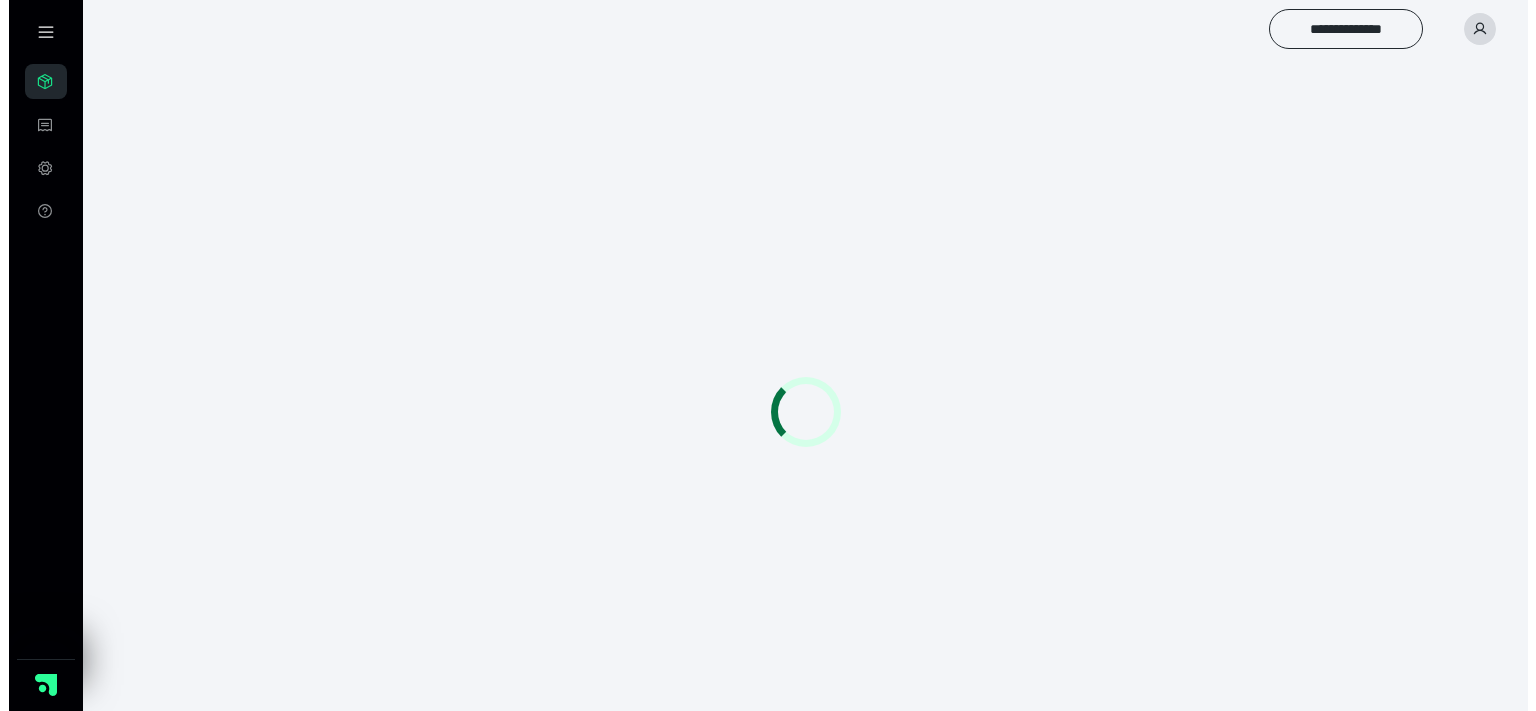 scroll, scrollTop: 0, scrollLeft: 0, axis: both 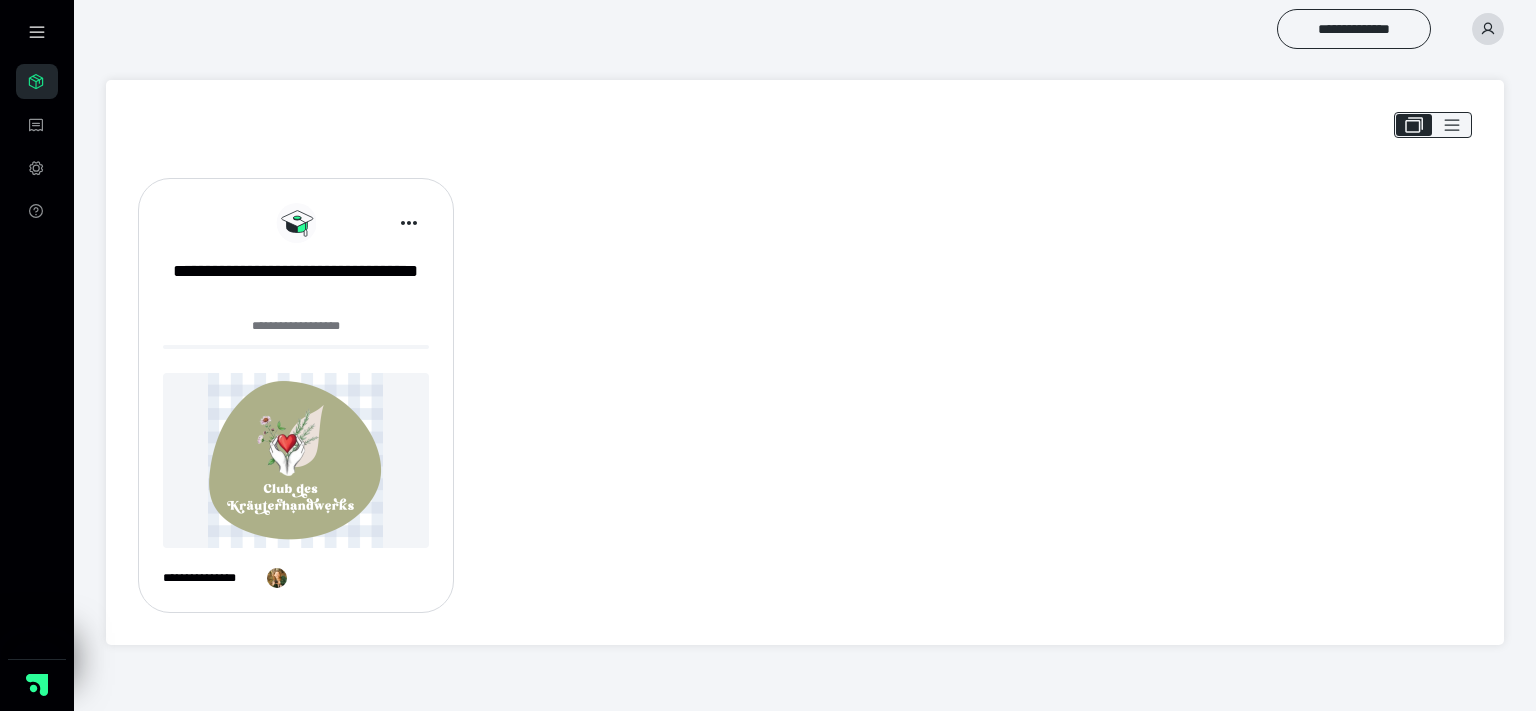 click at bounding box center (296, 460) 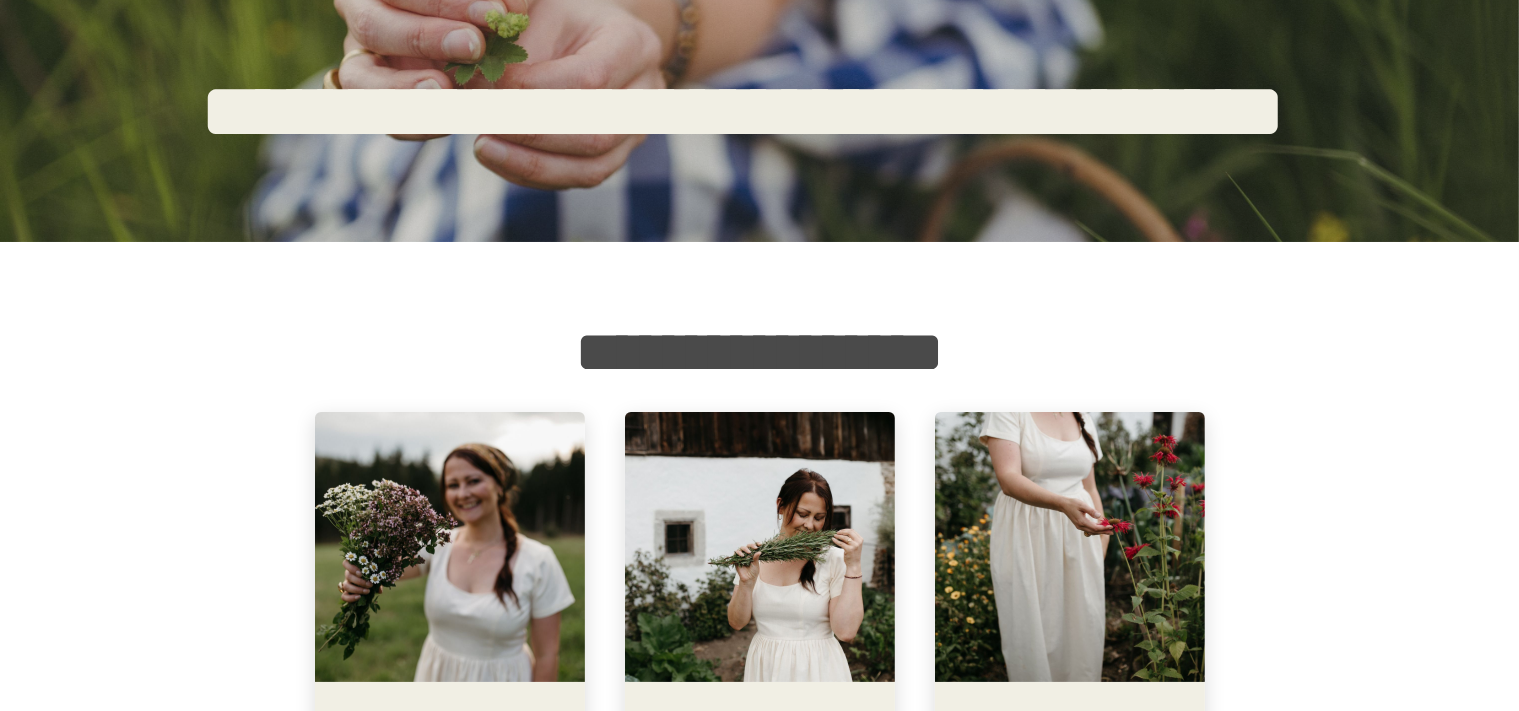 scroll, scrollTop: 316, scrollLeft: 0, axis: vertical 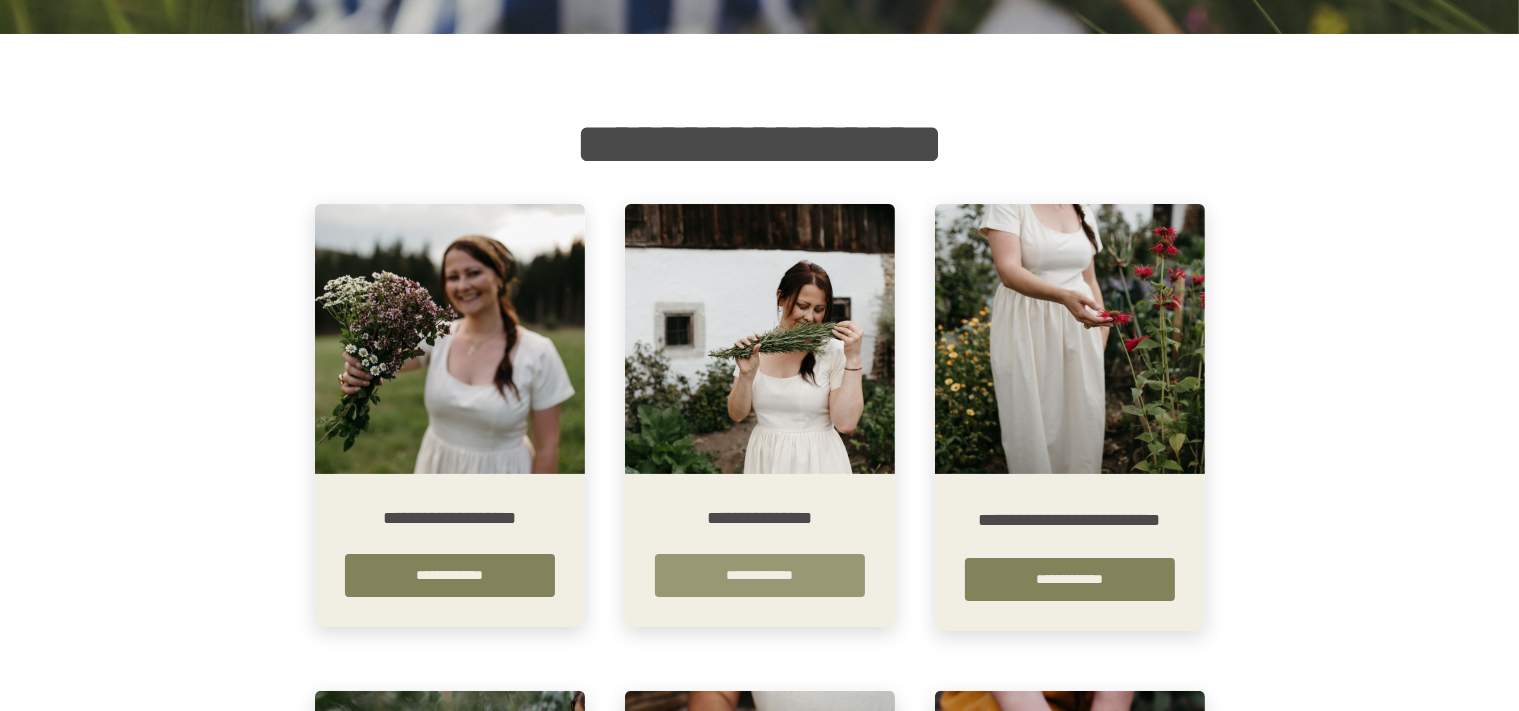 click on "**********" at bounding box center (760, 575) 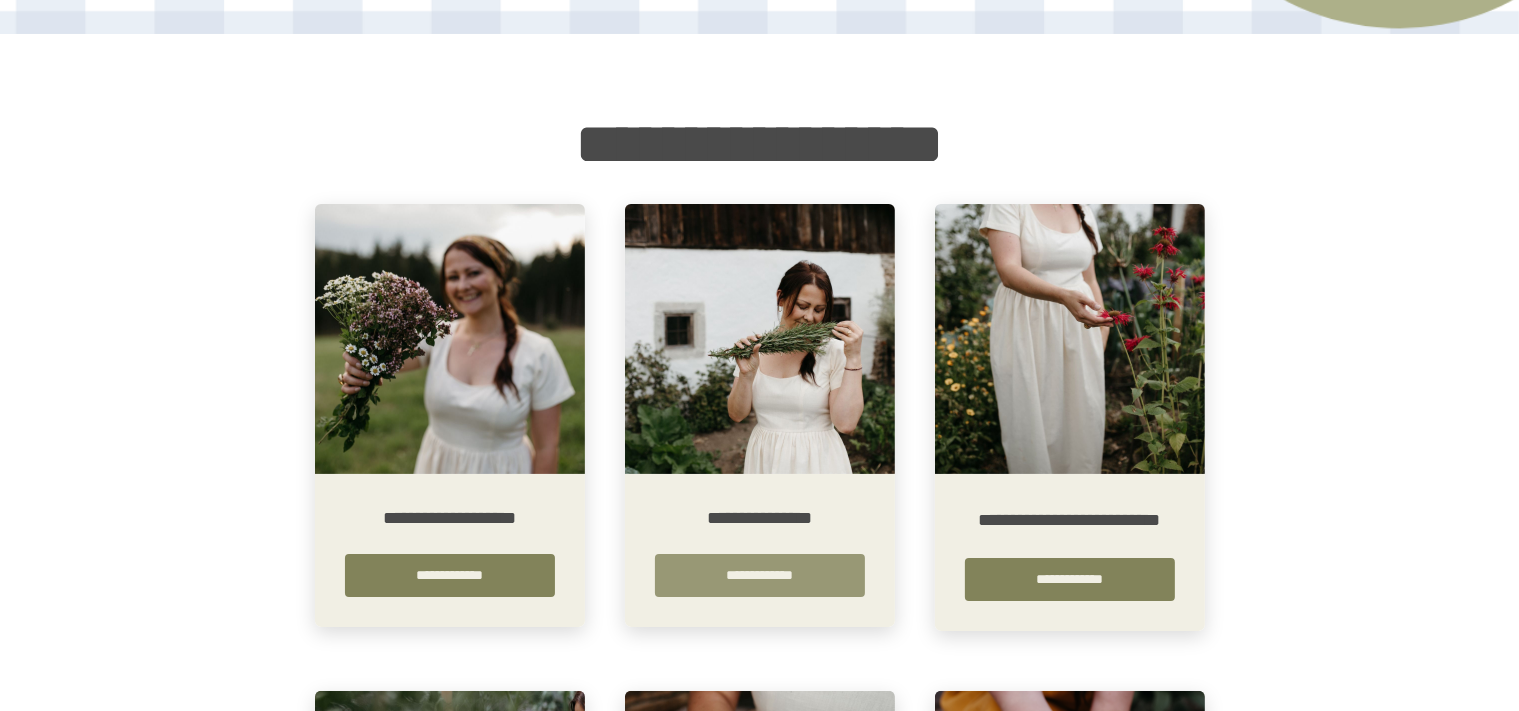 scroll, scrollTop: 0, scrollLeft: 0, axis: both 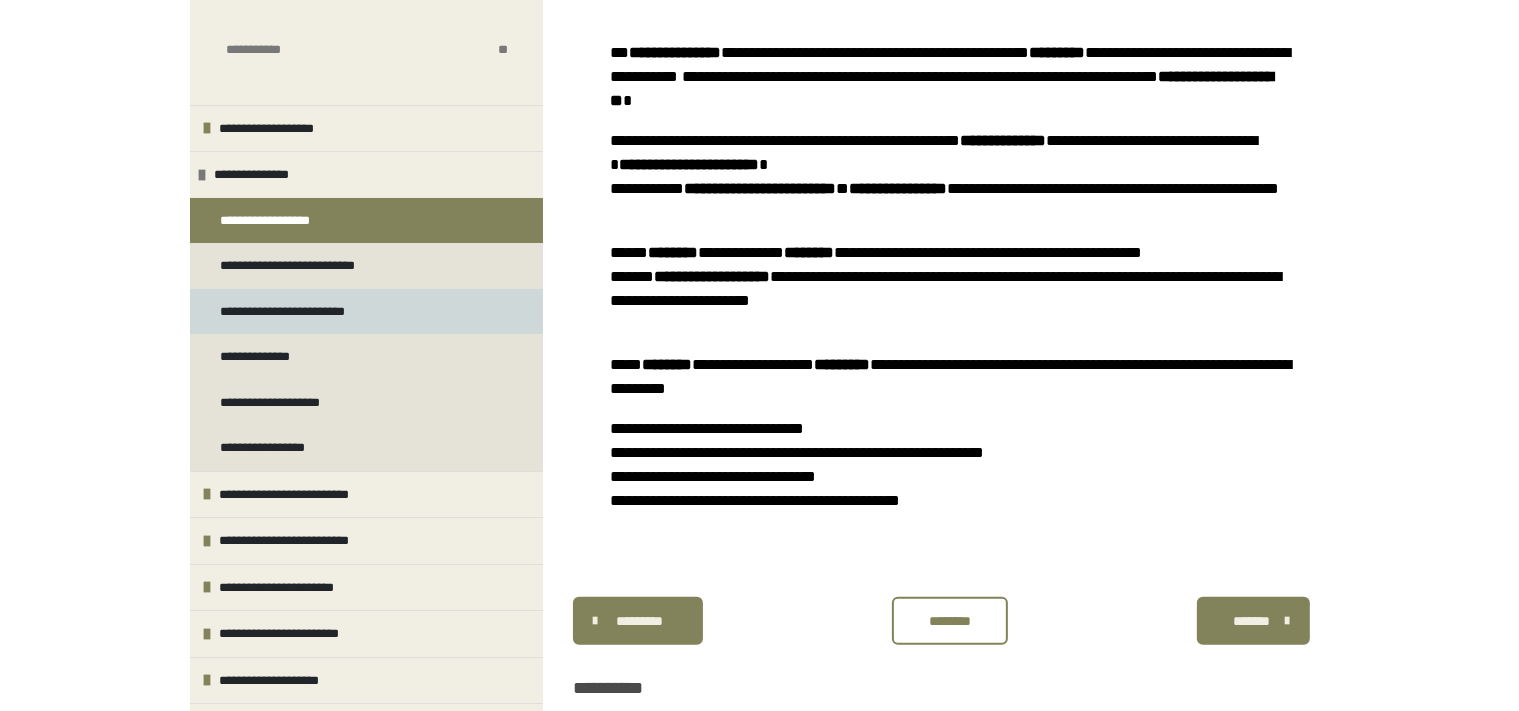 click on "**********" at bounding box center (307, 312) 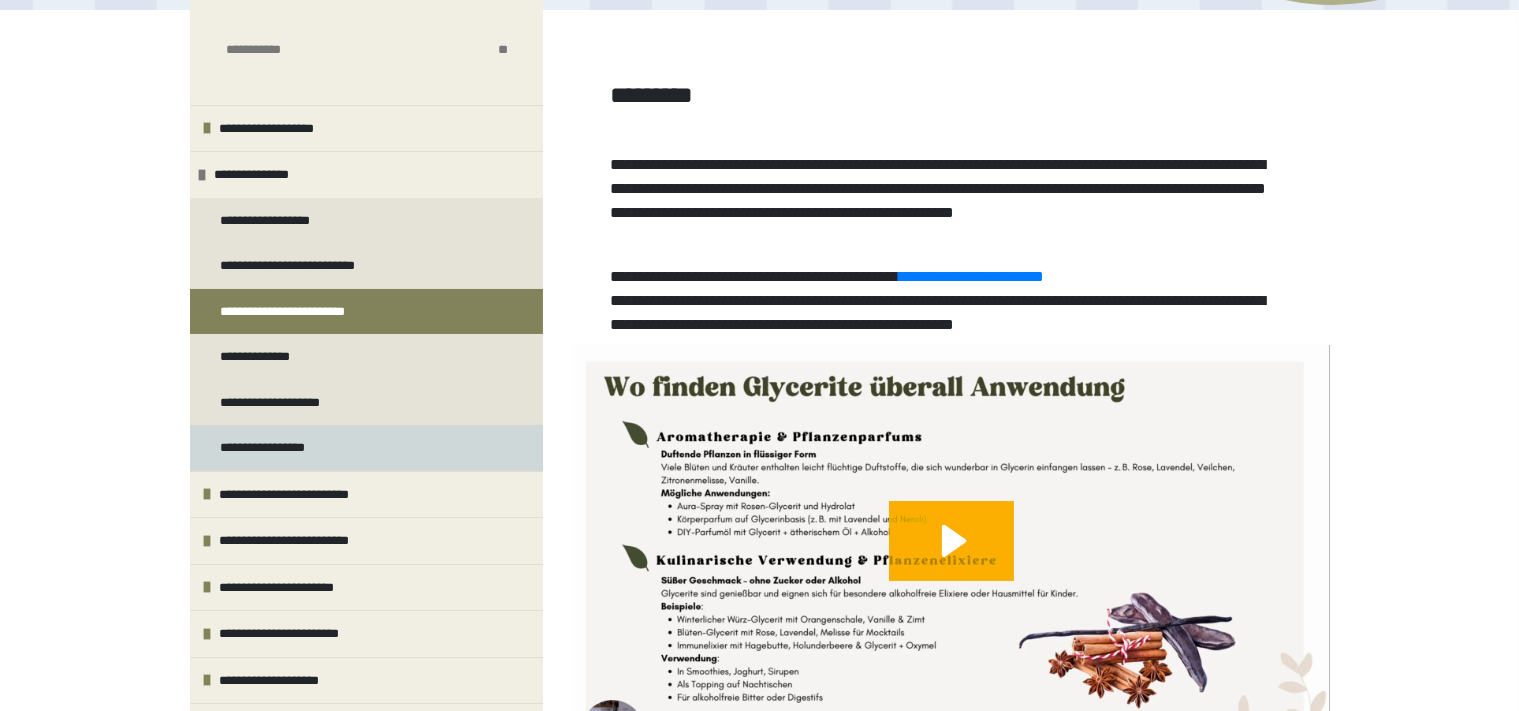 scroll, scrollTop: 96, scrollLeft: 0, axis: vertical 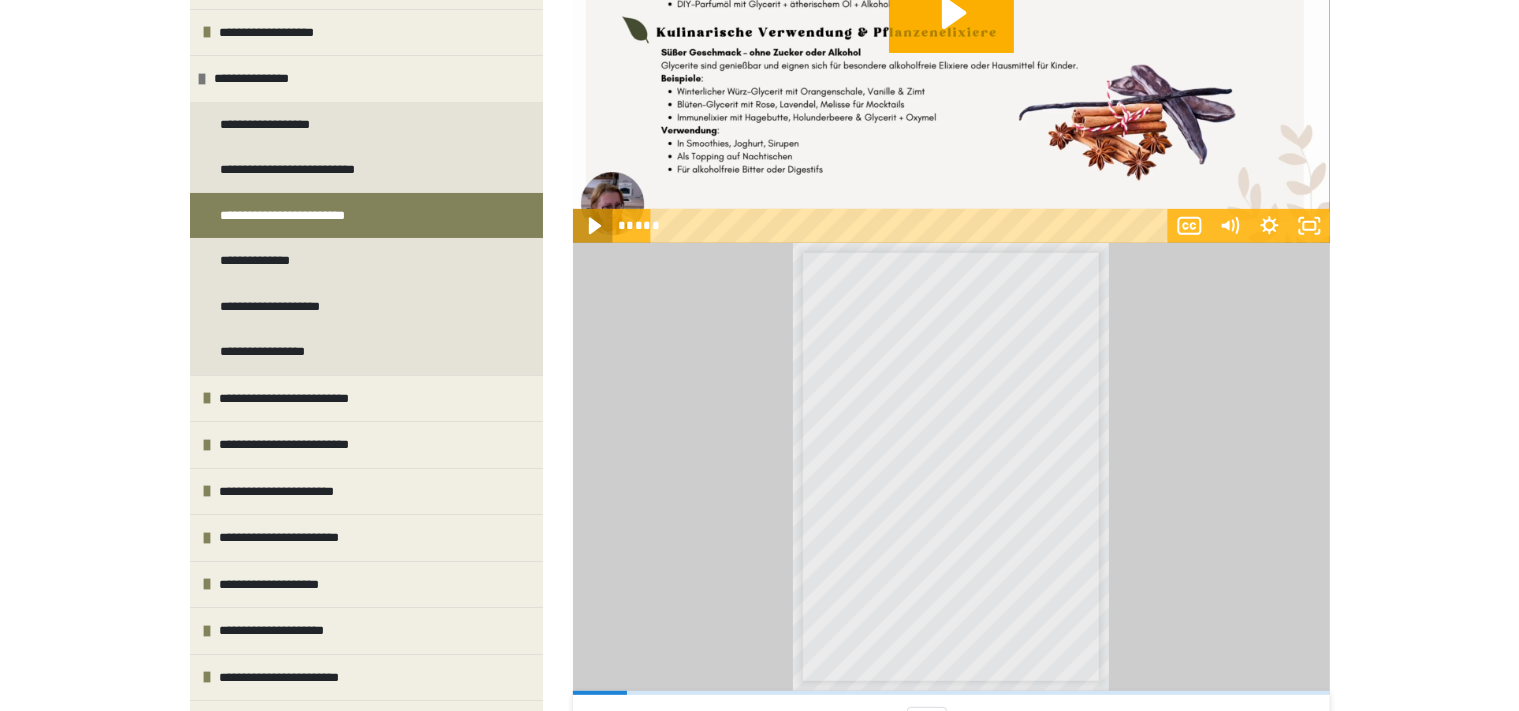 click 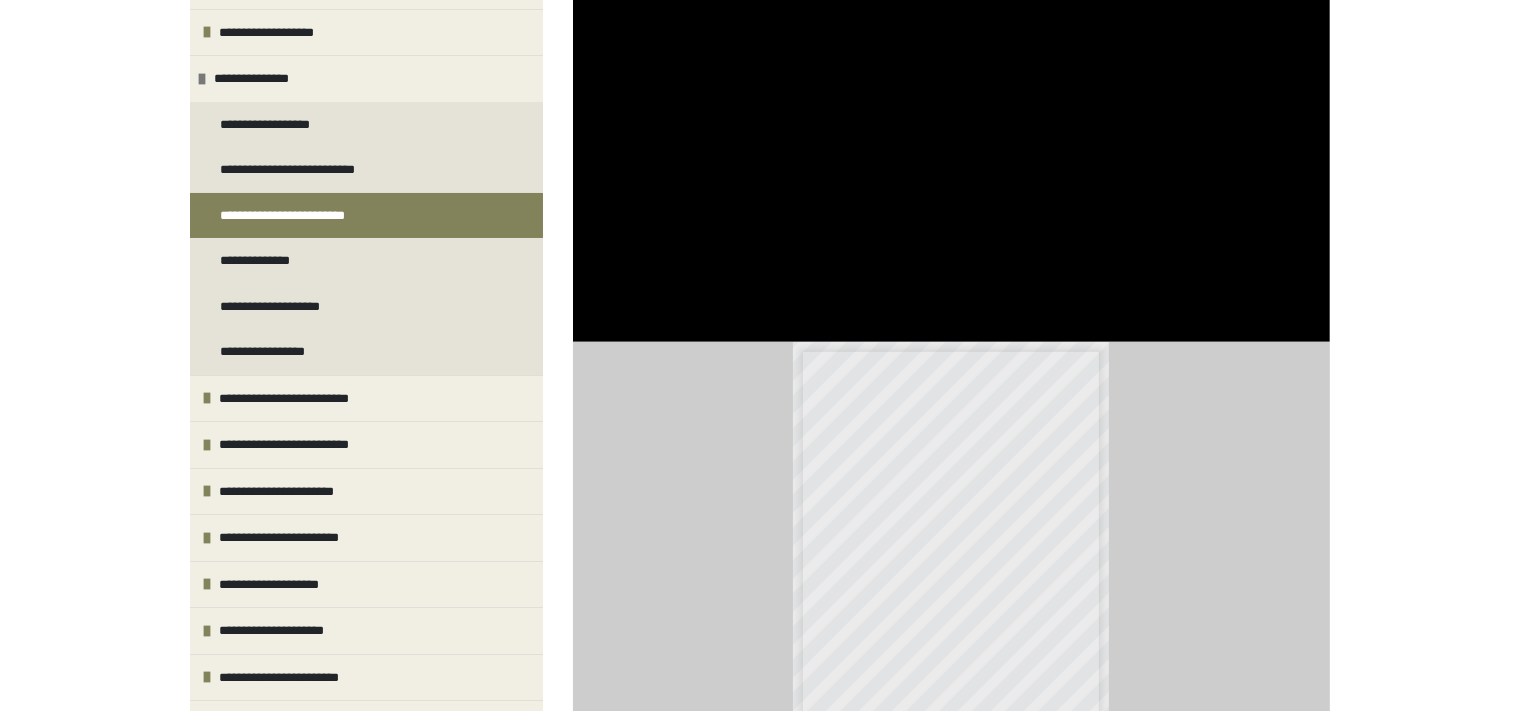 scroll, scrollTop: 725, scrollLeft: 0, axis: vertical 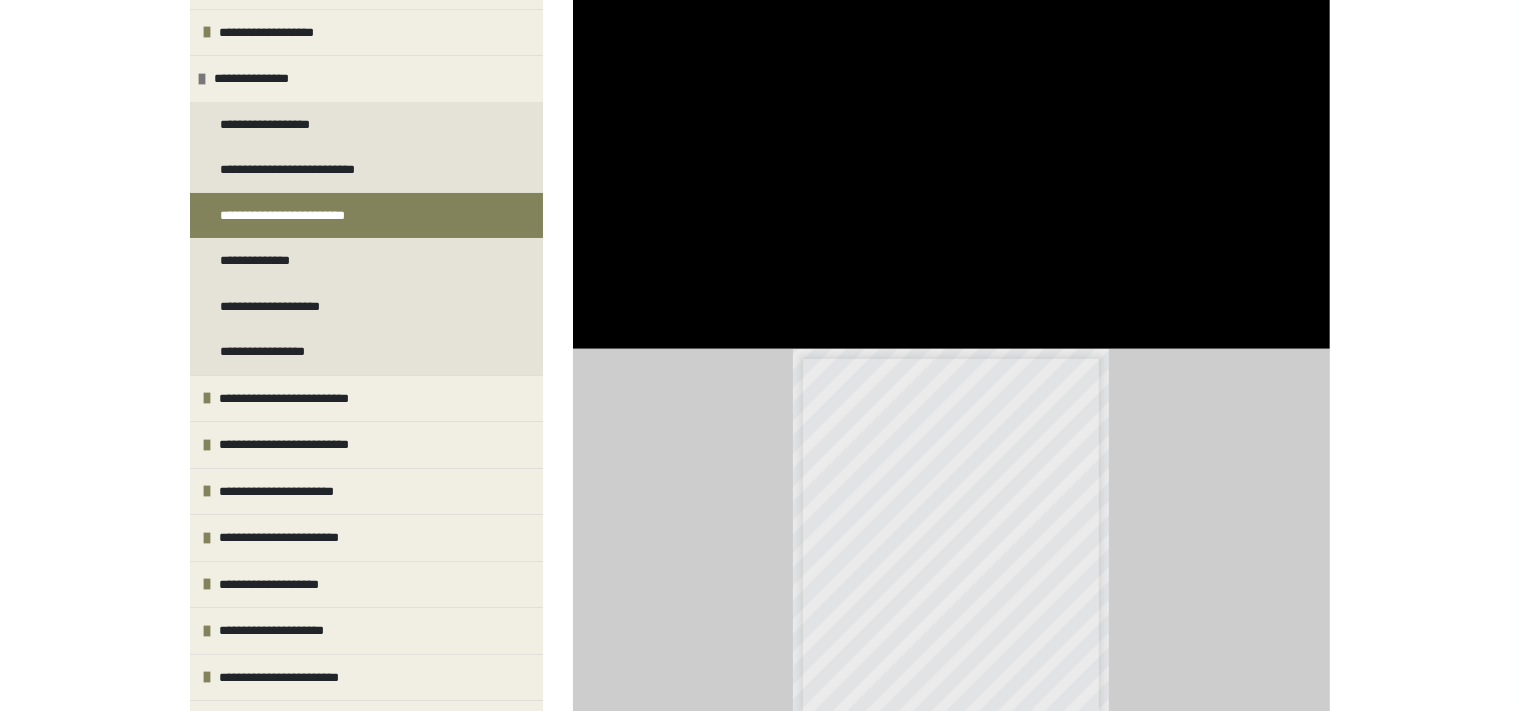 click on "**********" at bounding box center (759, 359) 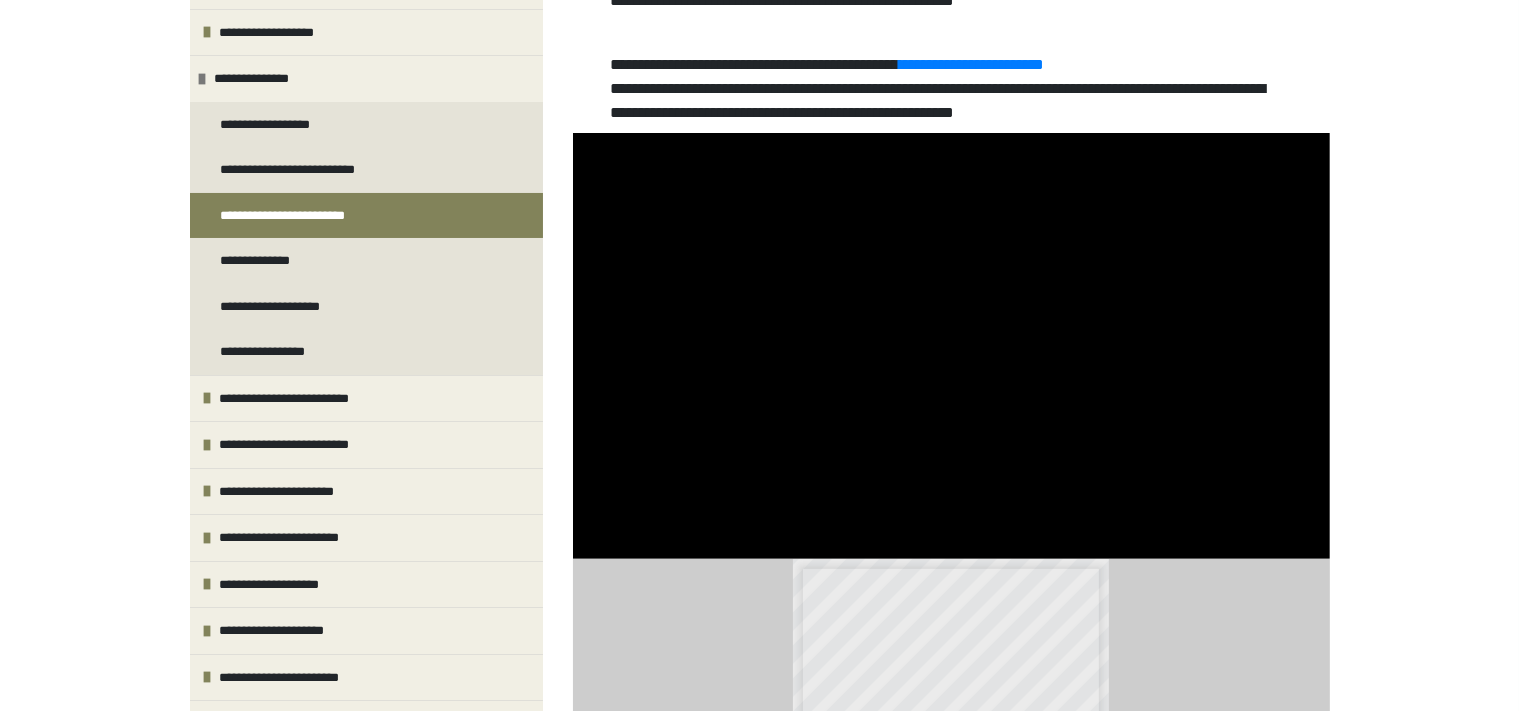 scroll, scrollTop: 514, scrollLeft: 0, axis: vertical 